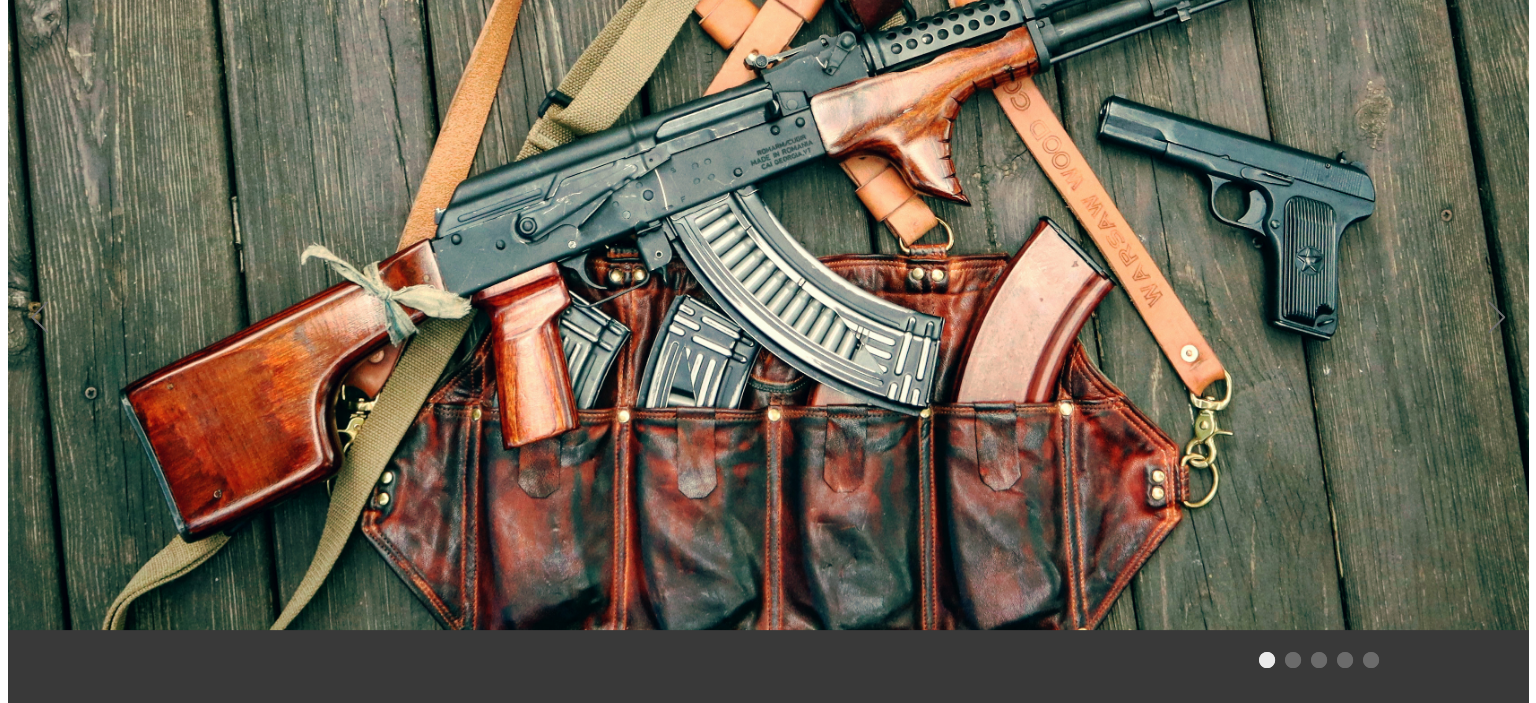 scroll, scrollTop: 0, scrollLeft: 0, axis: both 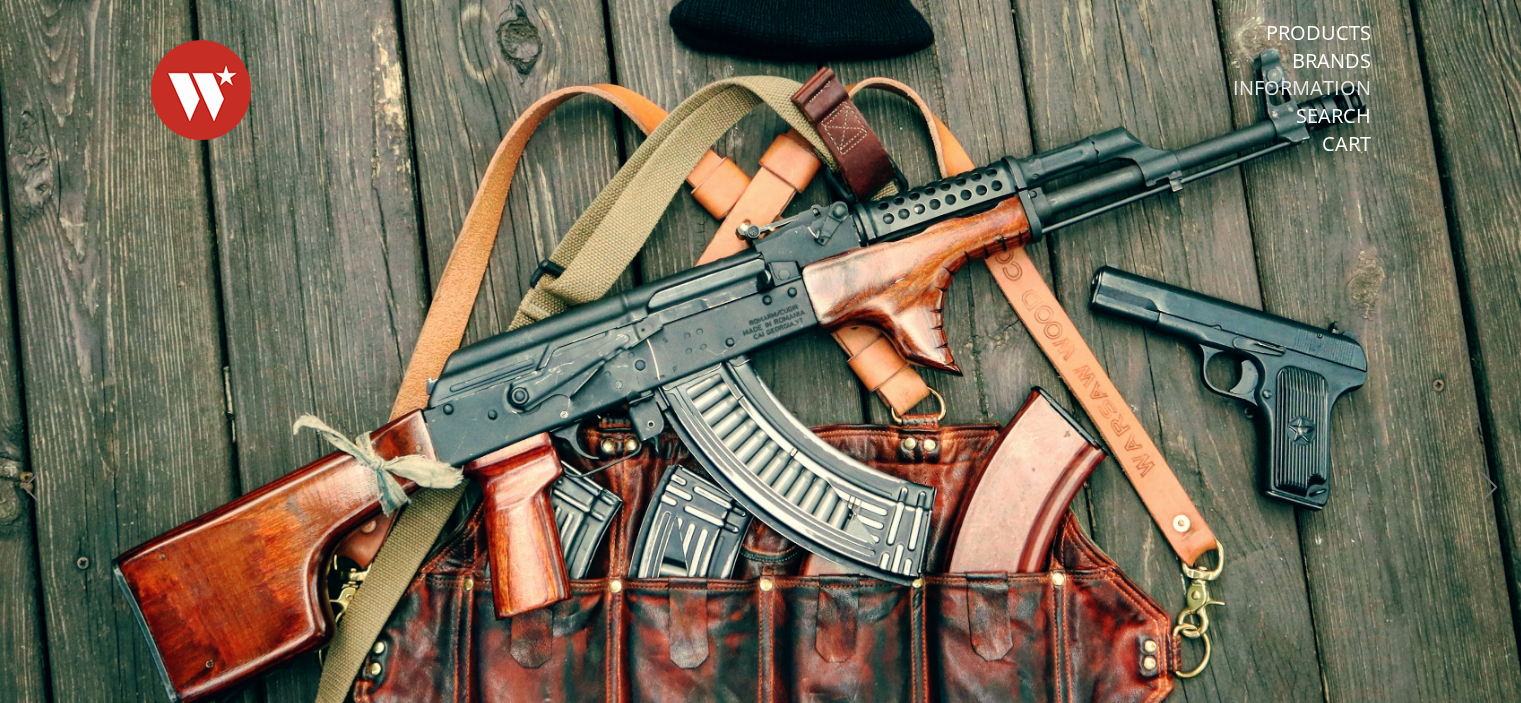 click on "Information" at bounding box center (1302, 88) 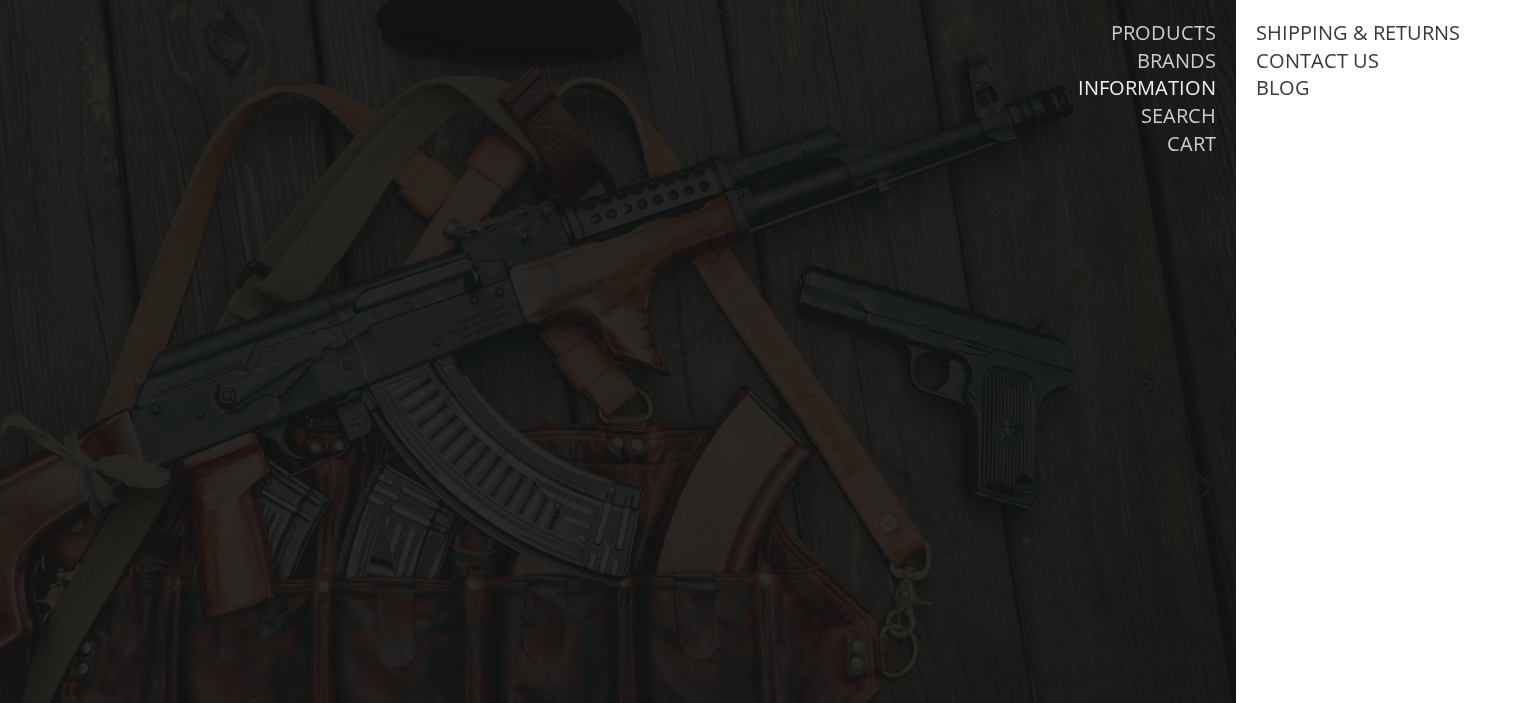 click on "Brands" at bounding box center (995, 62) 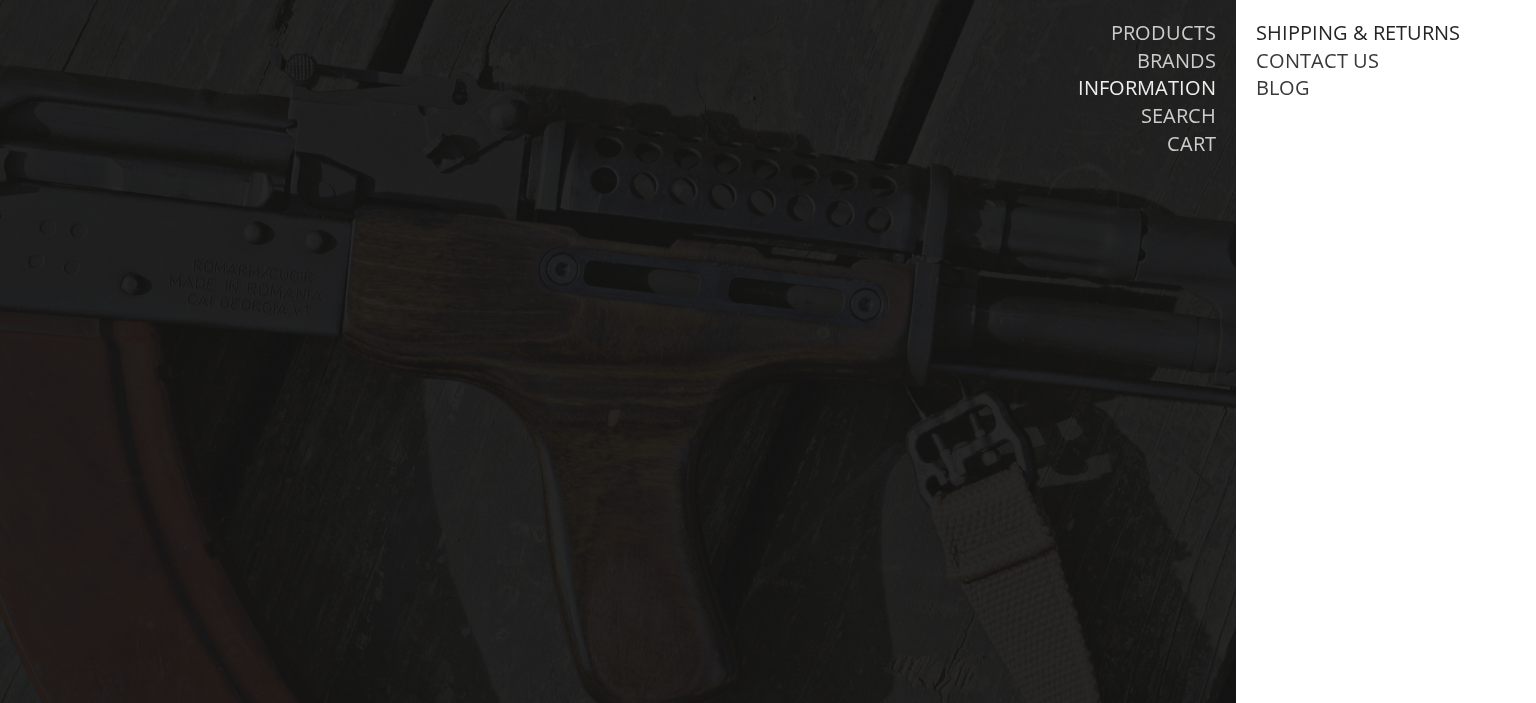 drag, startPoint x: 1492, startPoint y: 22, endPoint x: 1288, endPoint y: 34, distance: 204.35263 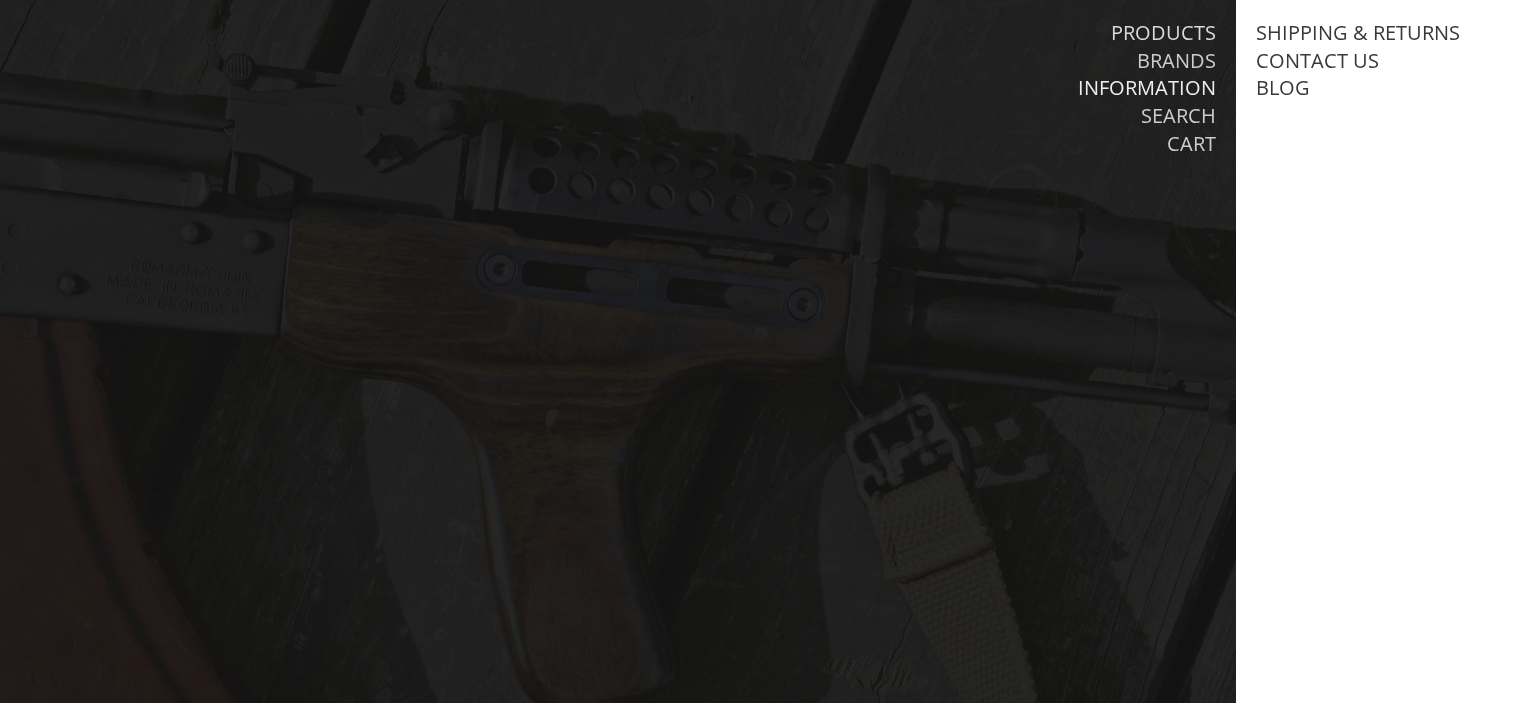 click on "Products" at bounding box center (1163, 33) 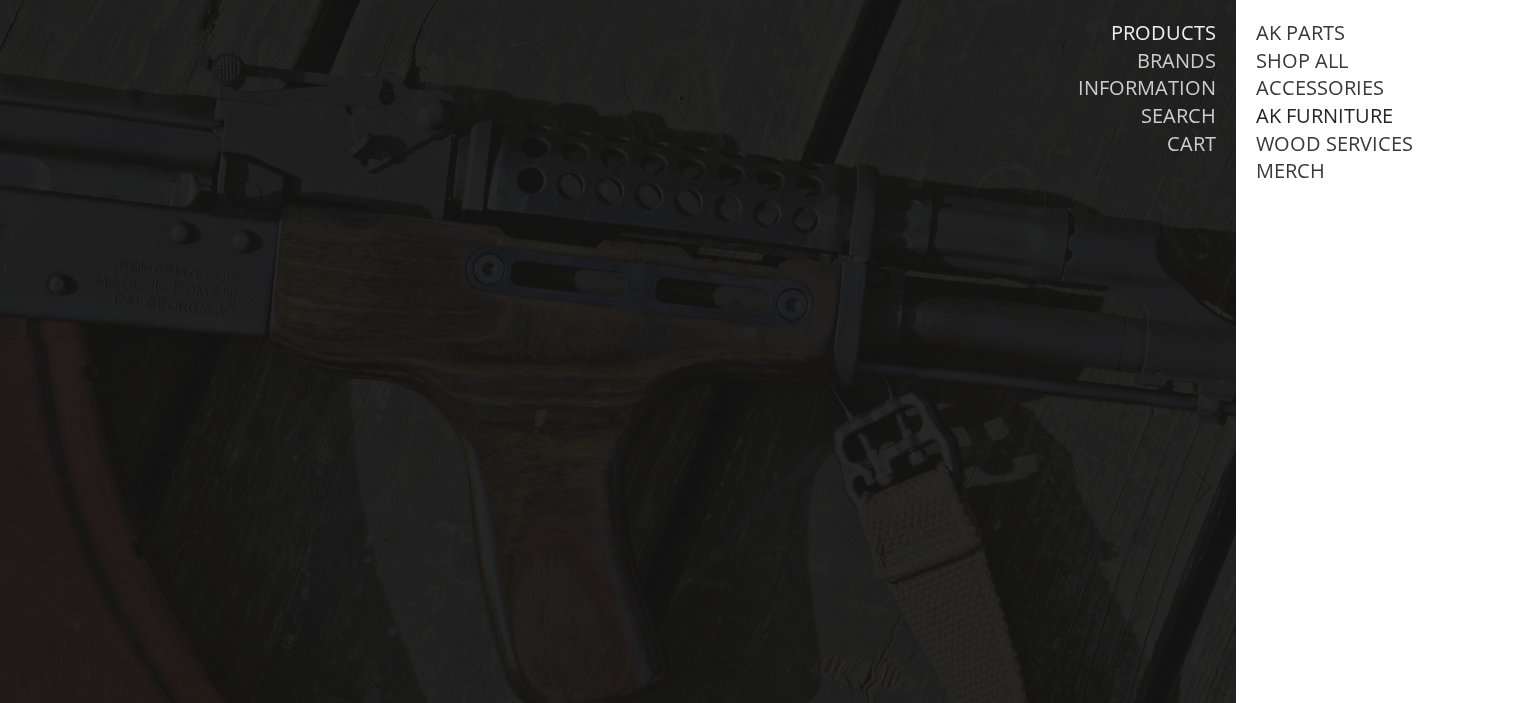 click on "AK Furniture" at bounding box center (1324, 116) 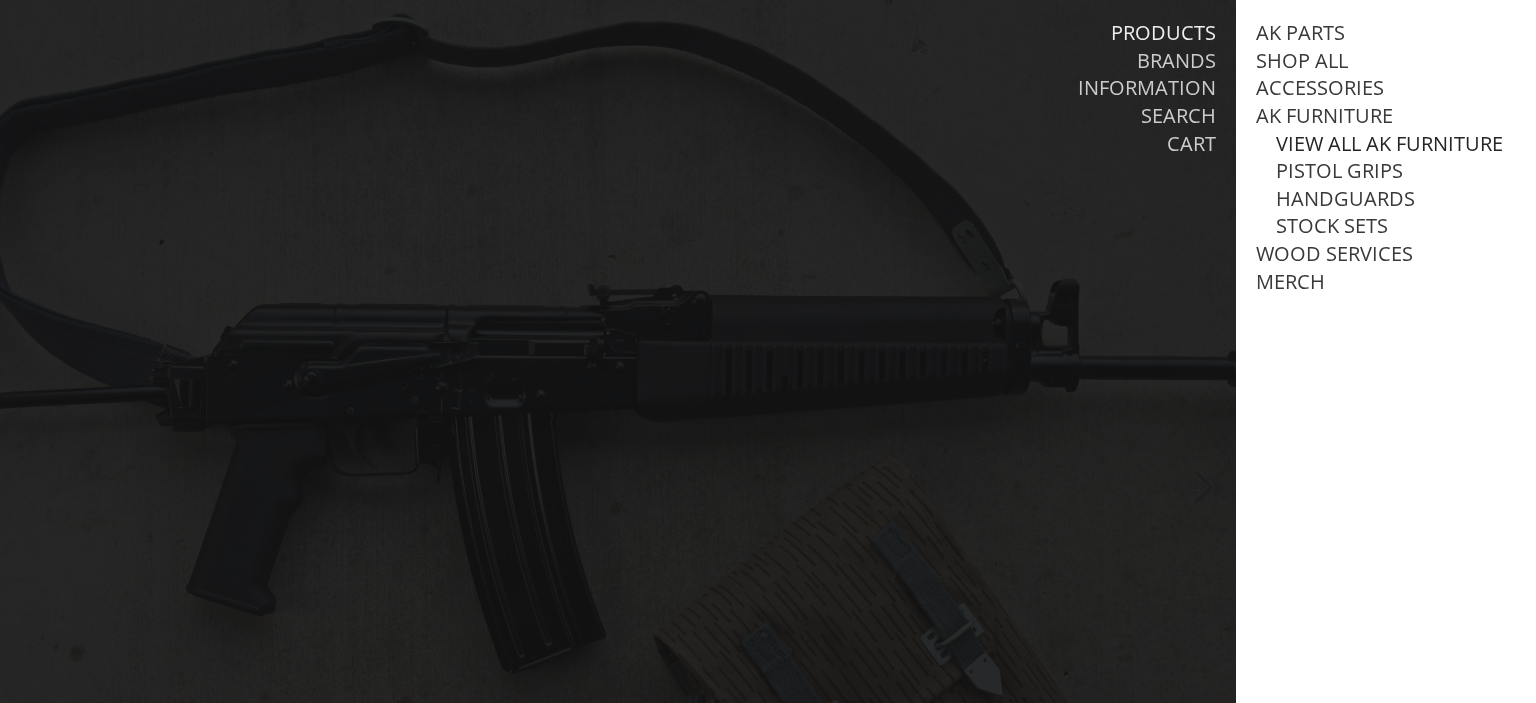 click on "View all AK Furniture" at bounding box center [1389, 144] 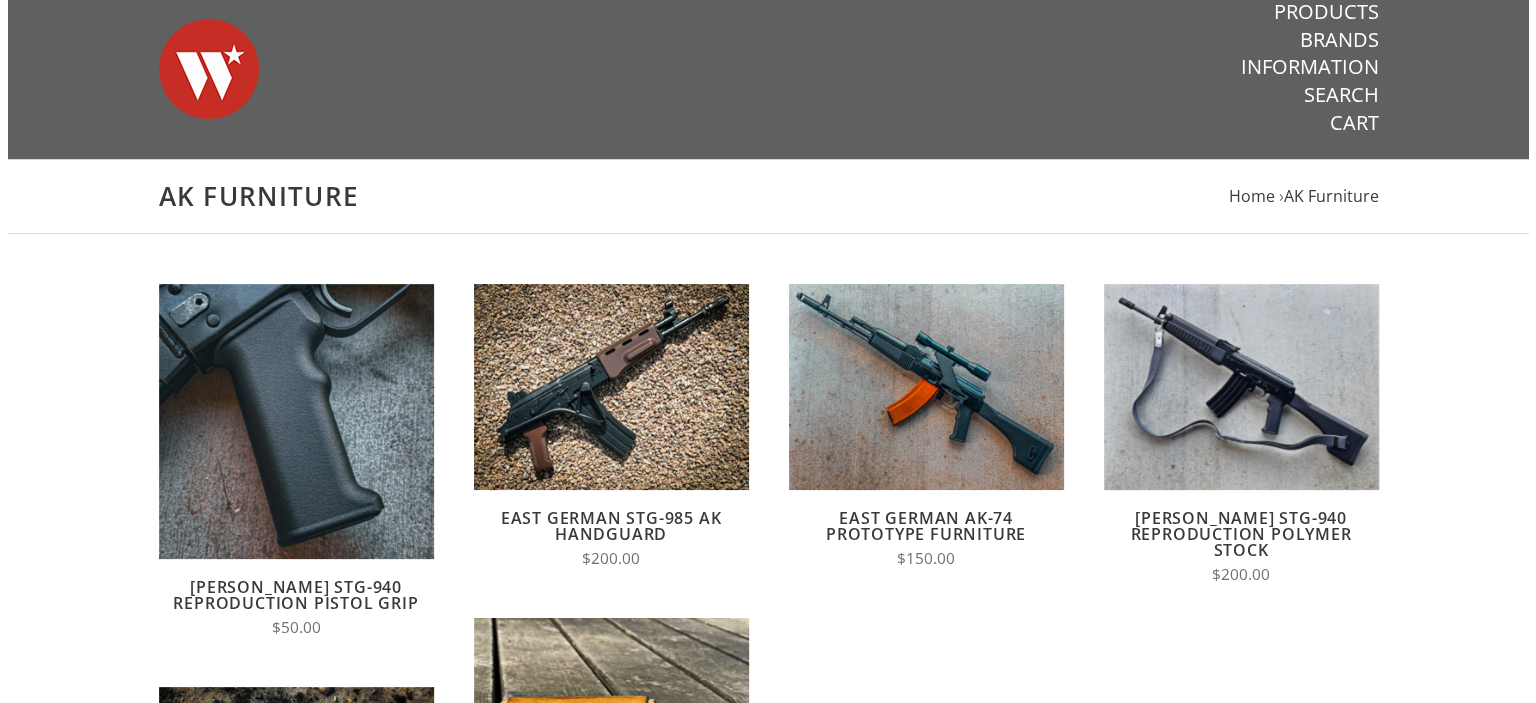 scroll, scrollTop: 0, scrollLeft: 0, axis: both 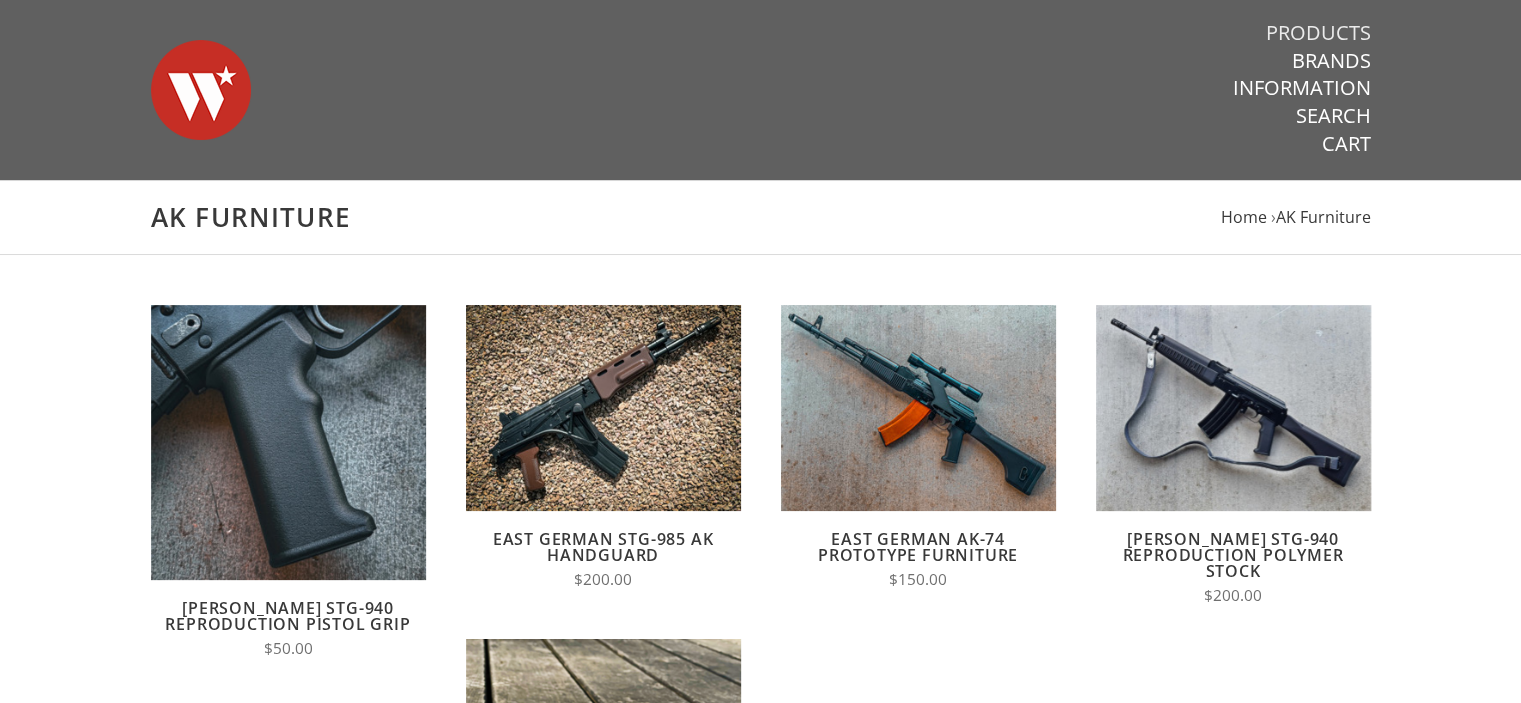 click on "Products" at bounding box center [1318, 33] 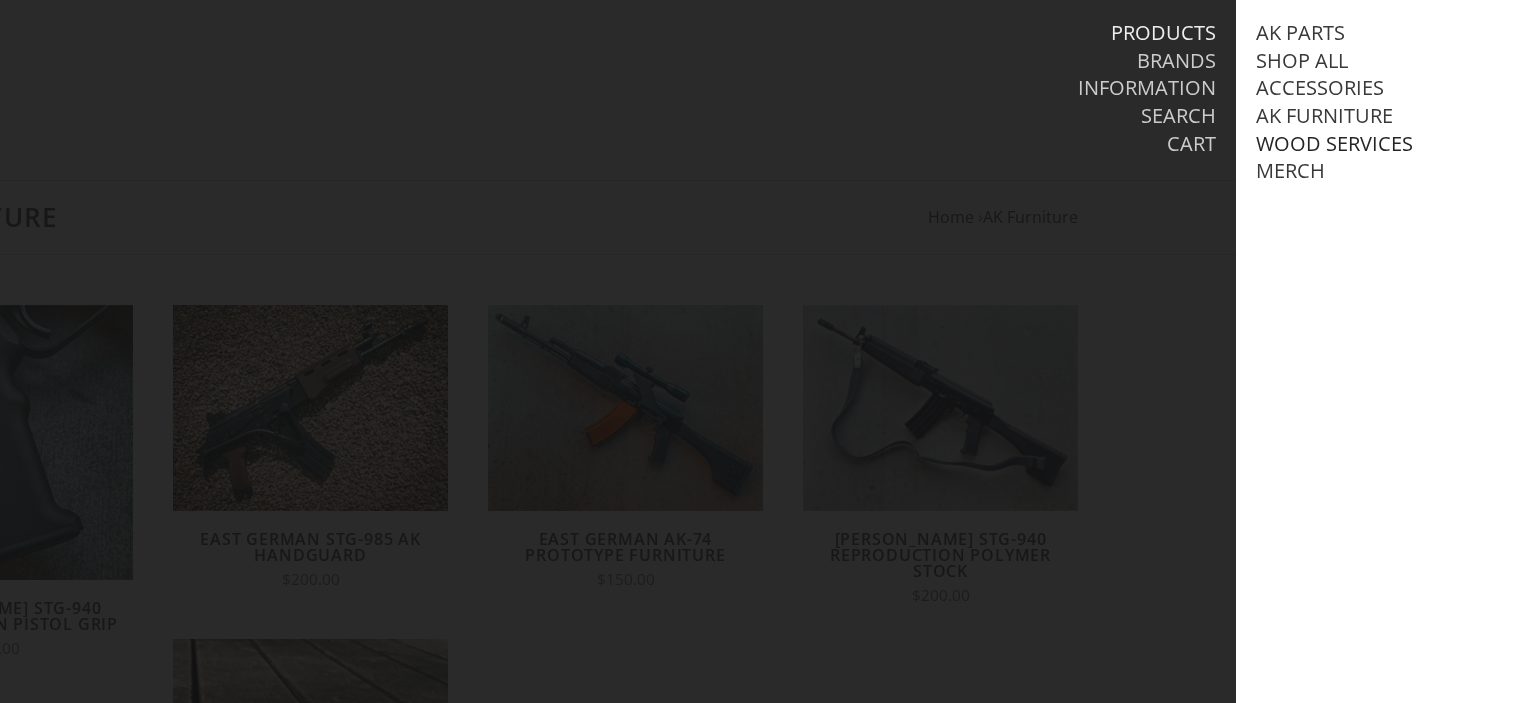 click on "Wood Services" at bounding box center (1334, 144) 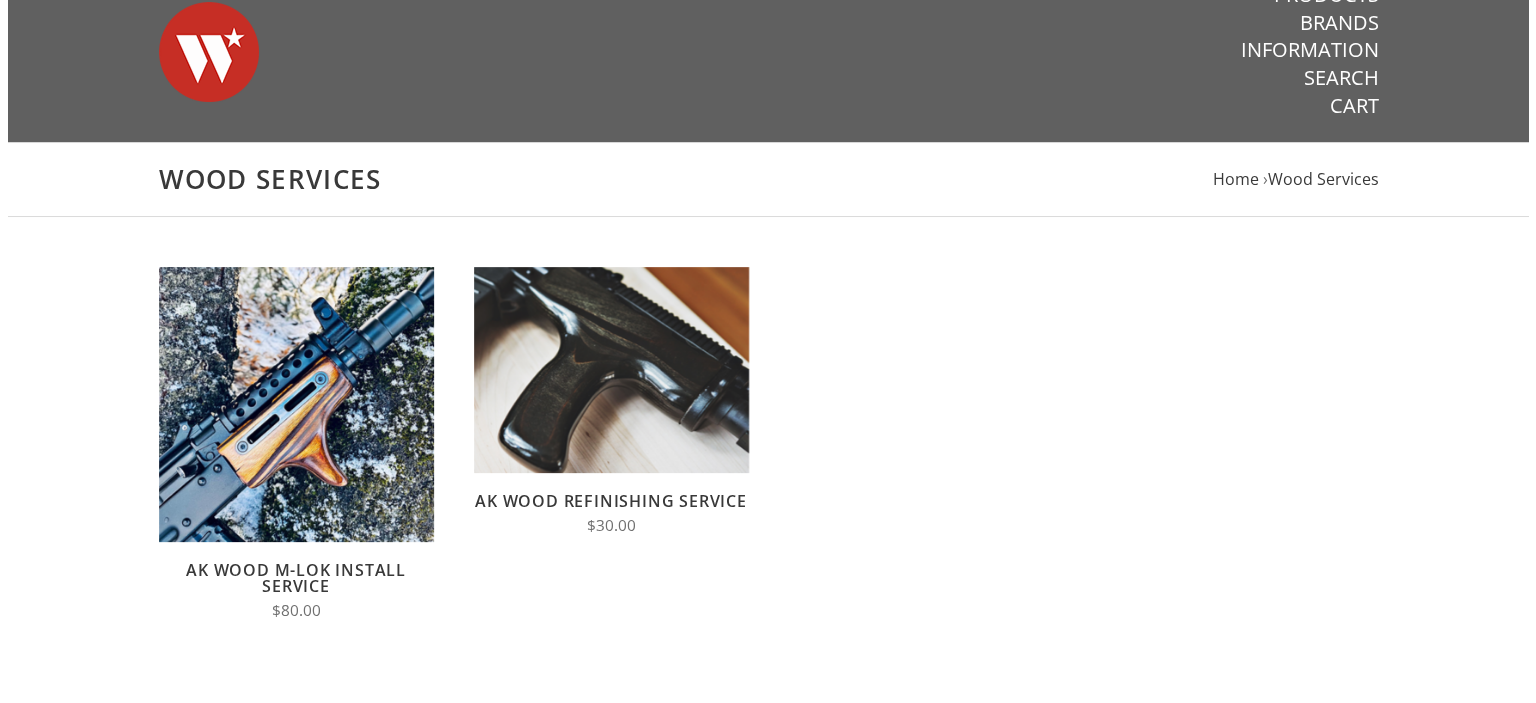 scroll, scrollTop: 100, scrollLeft: 0, axis: vertical 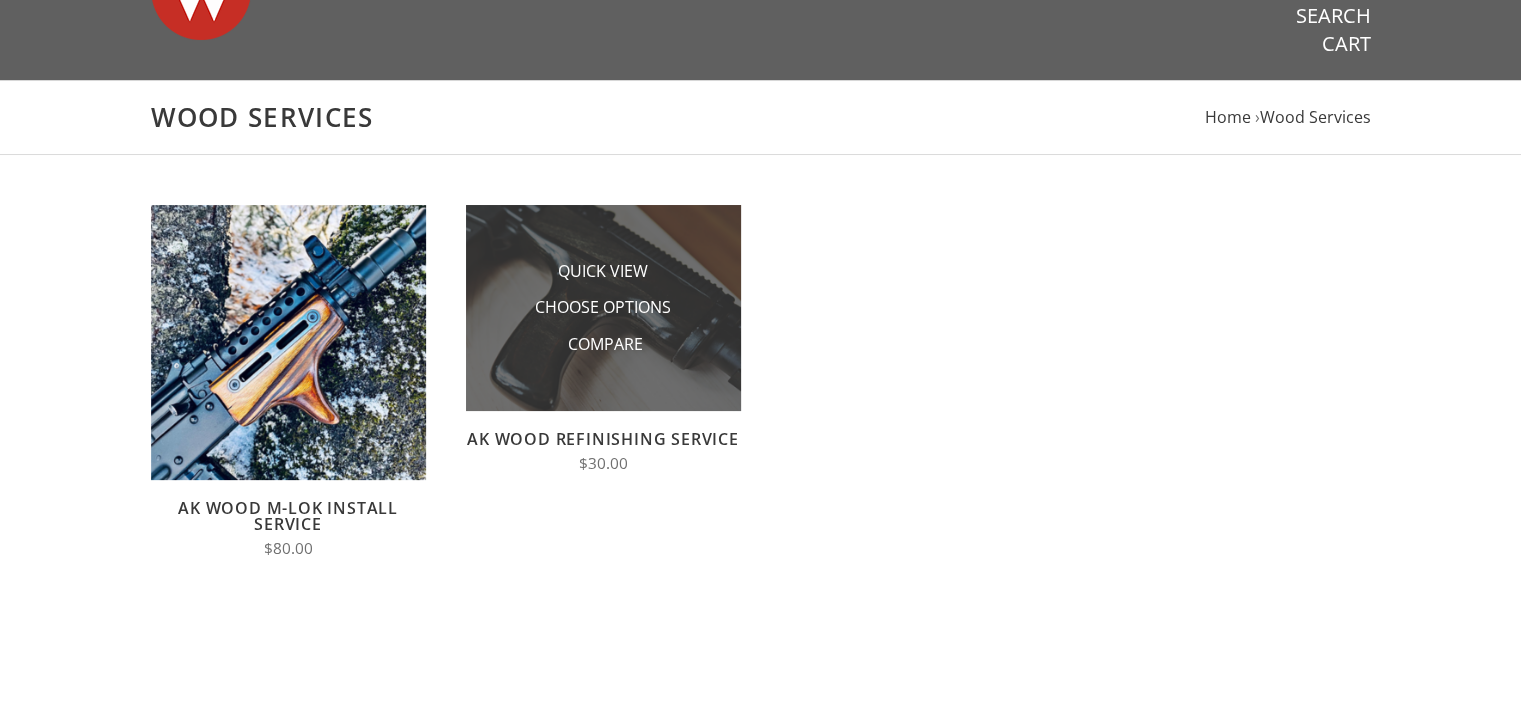 click on "Choose Options" at bounding box center [603, 307] 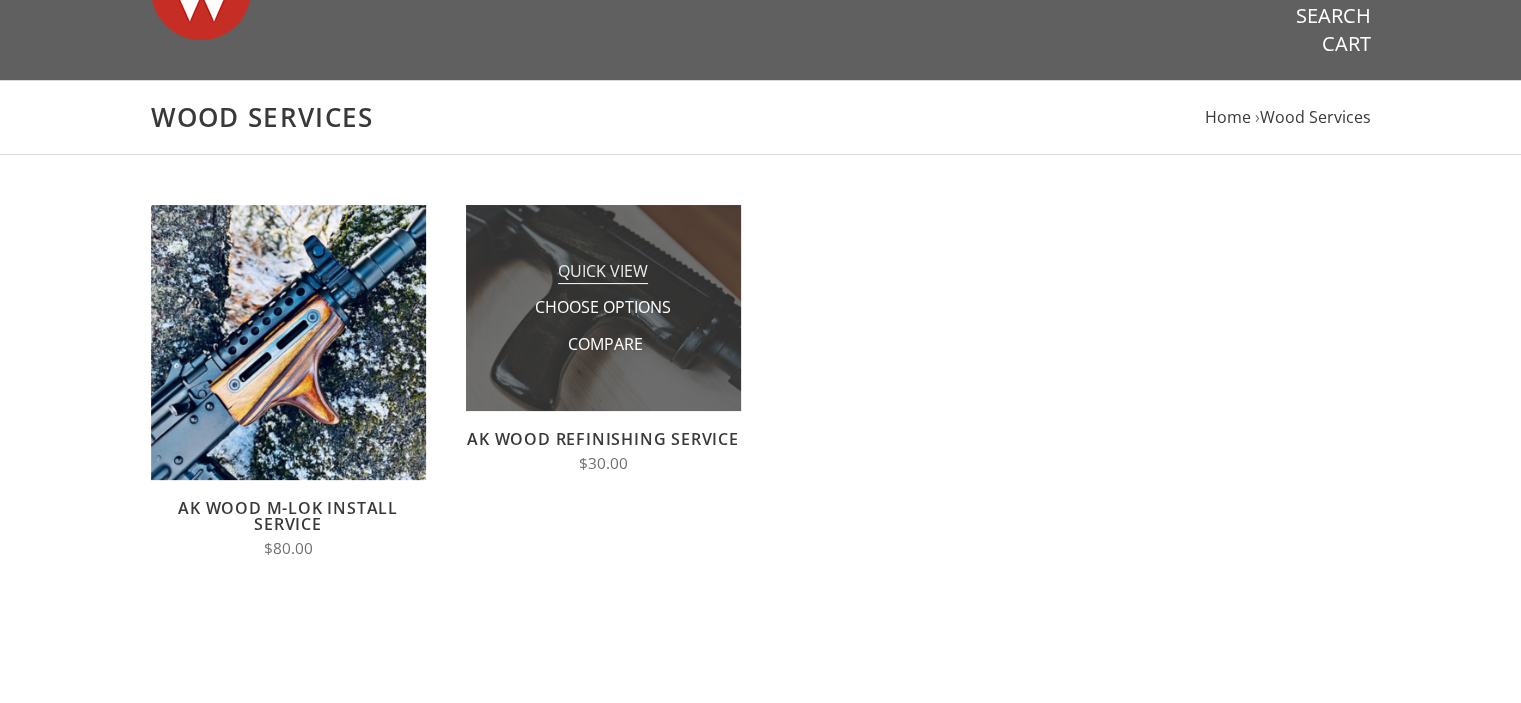click on "Quick View" at bounding box center [603, 272] 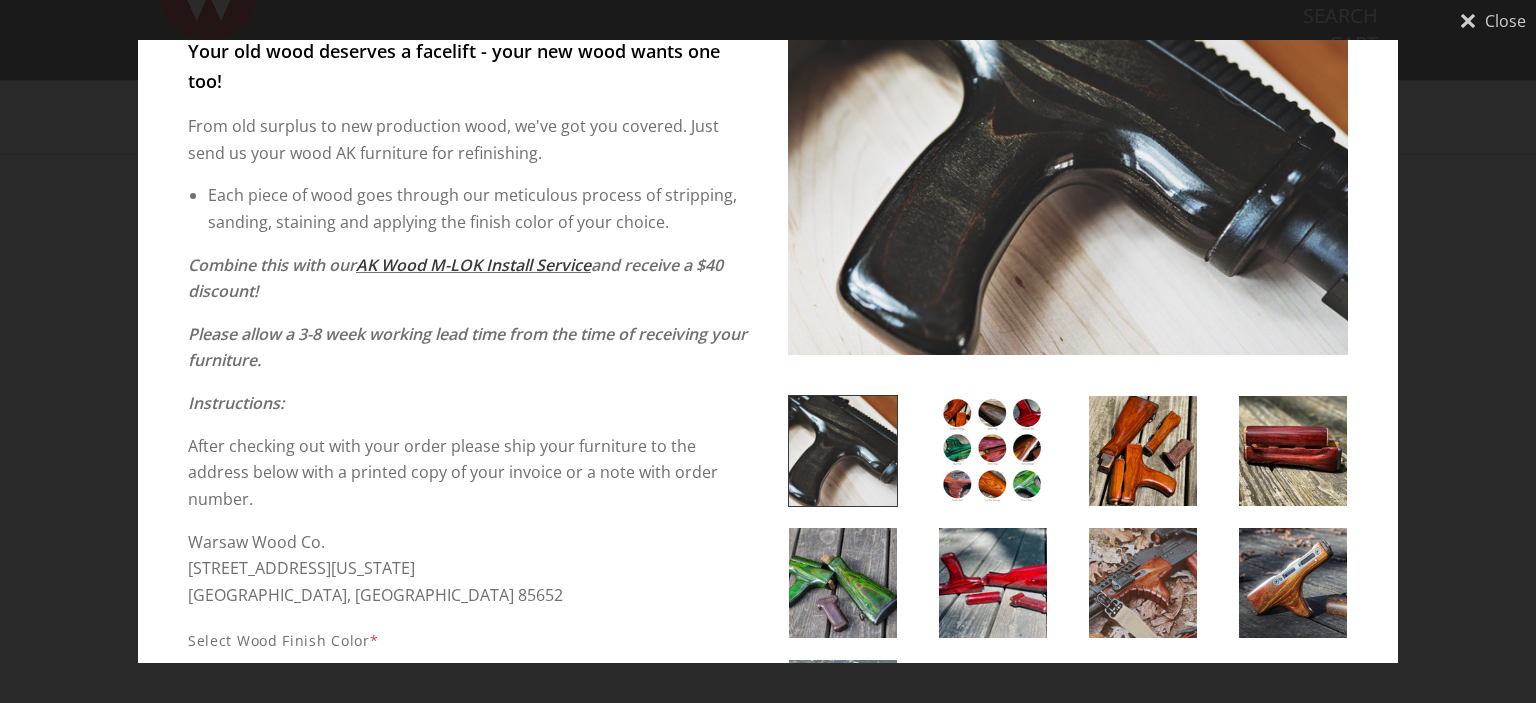 scroll, scrollTop: 200, scrollLeft: 0, axis: vertical 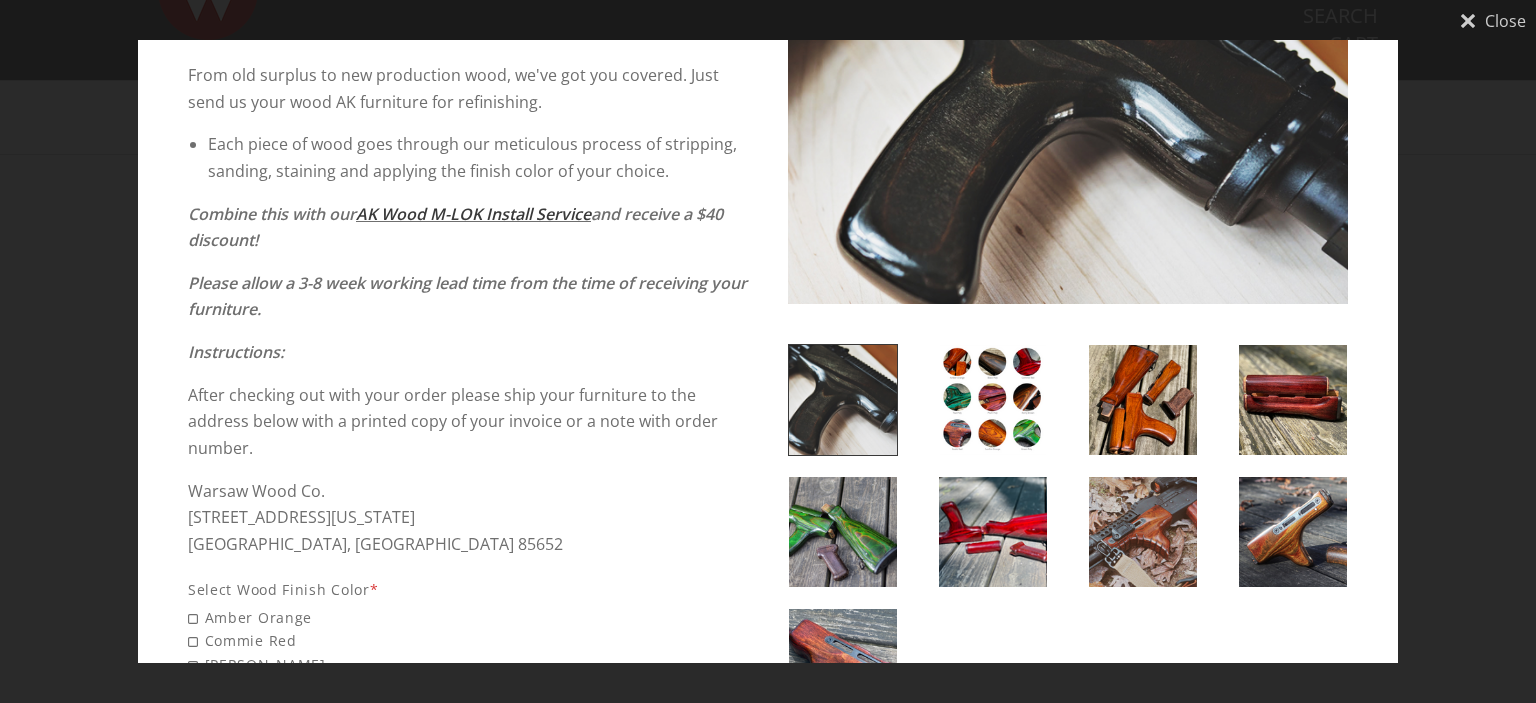 click at bounding box center (993, 400) 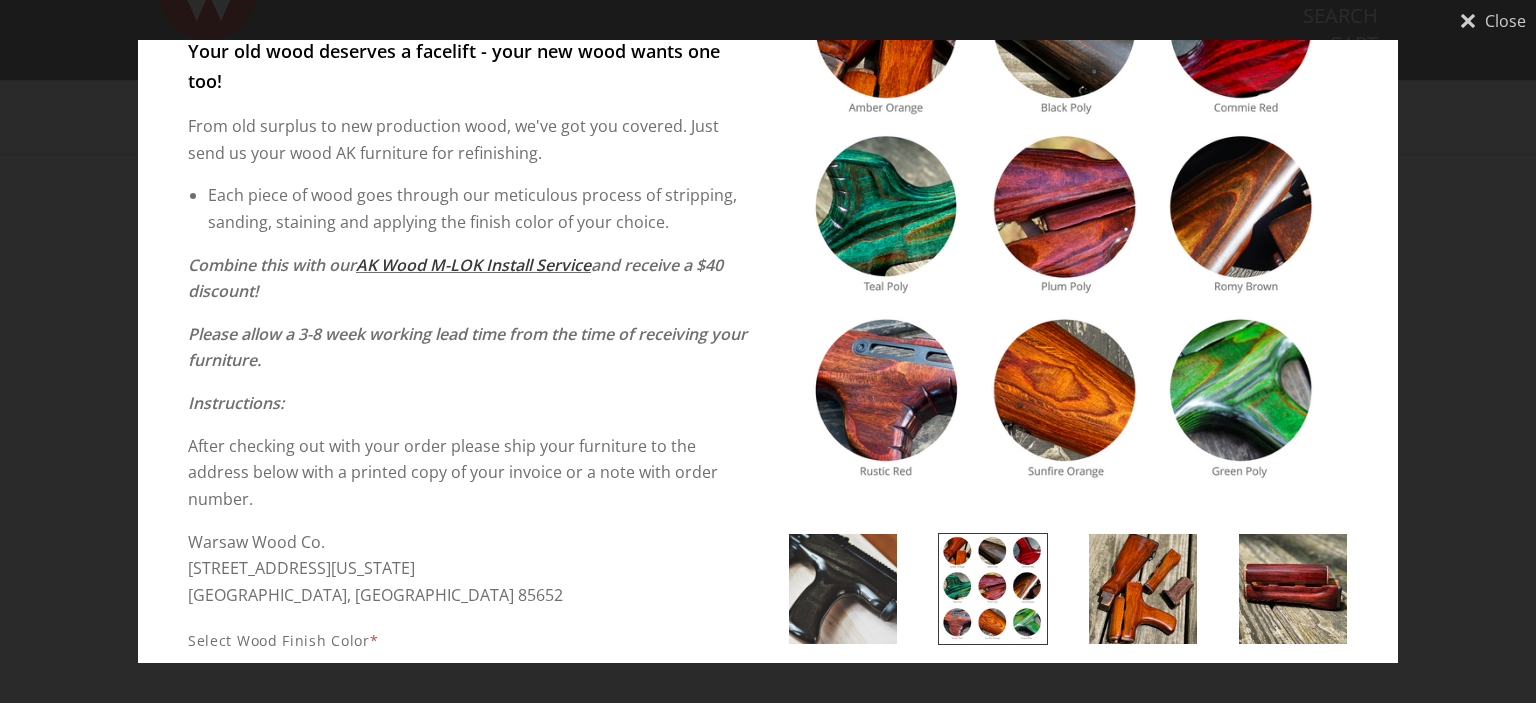 scroll, scrollTop: 200, scrollLeft: 0, axis: vertical 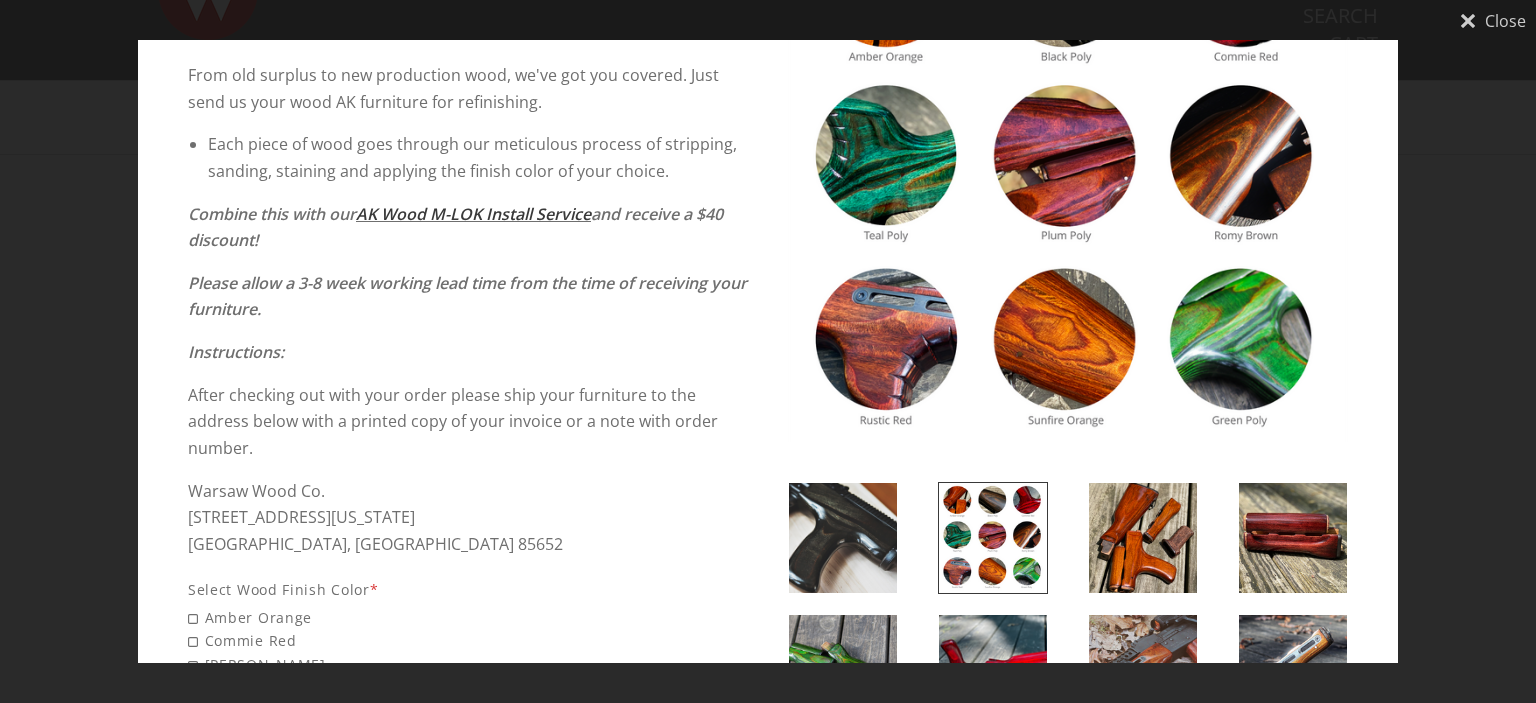 click at bounding box center [1143, 538] 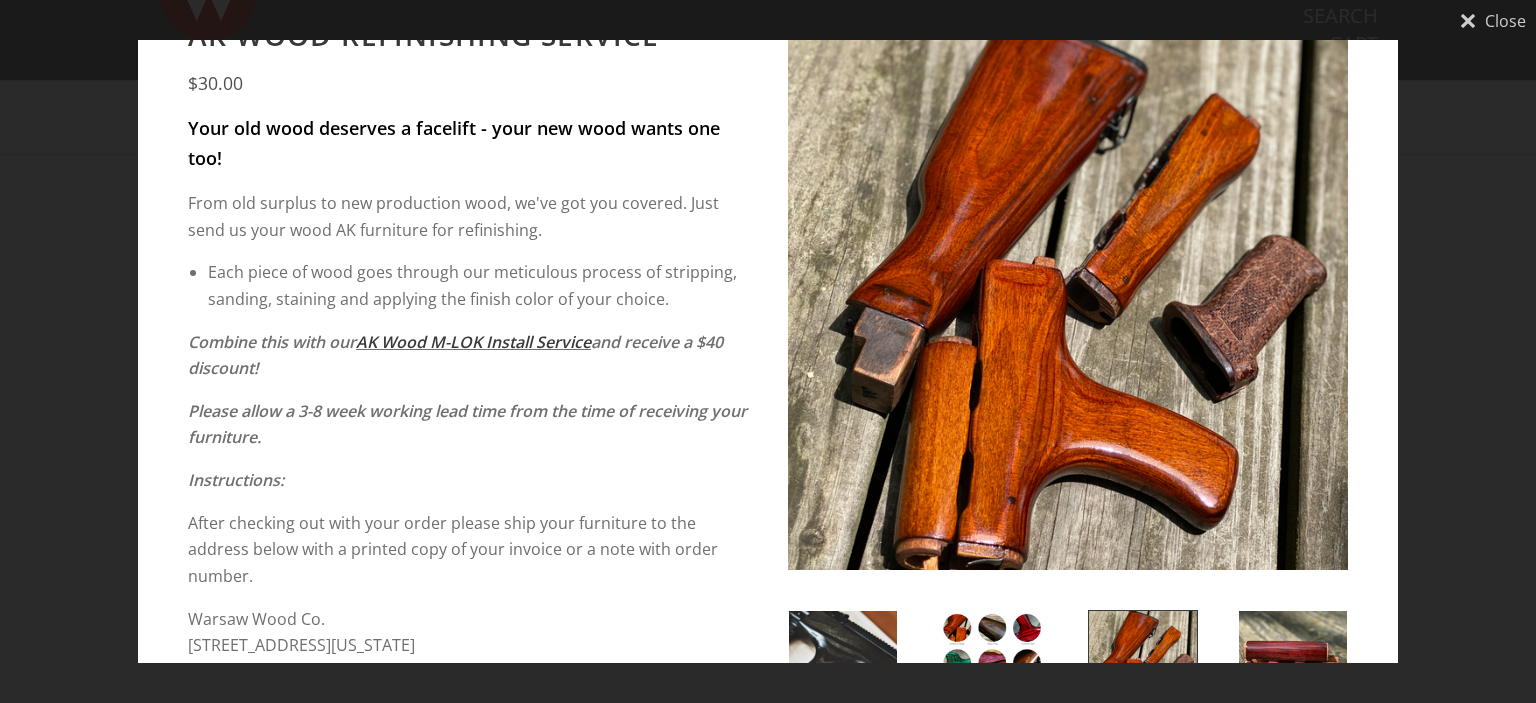 scroll, scrollTop: 200, scrollLeft: 0, axis: vertical 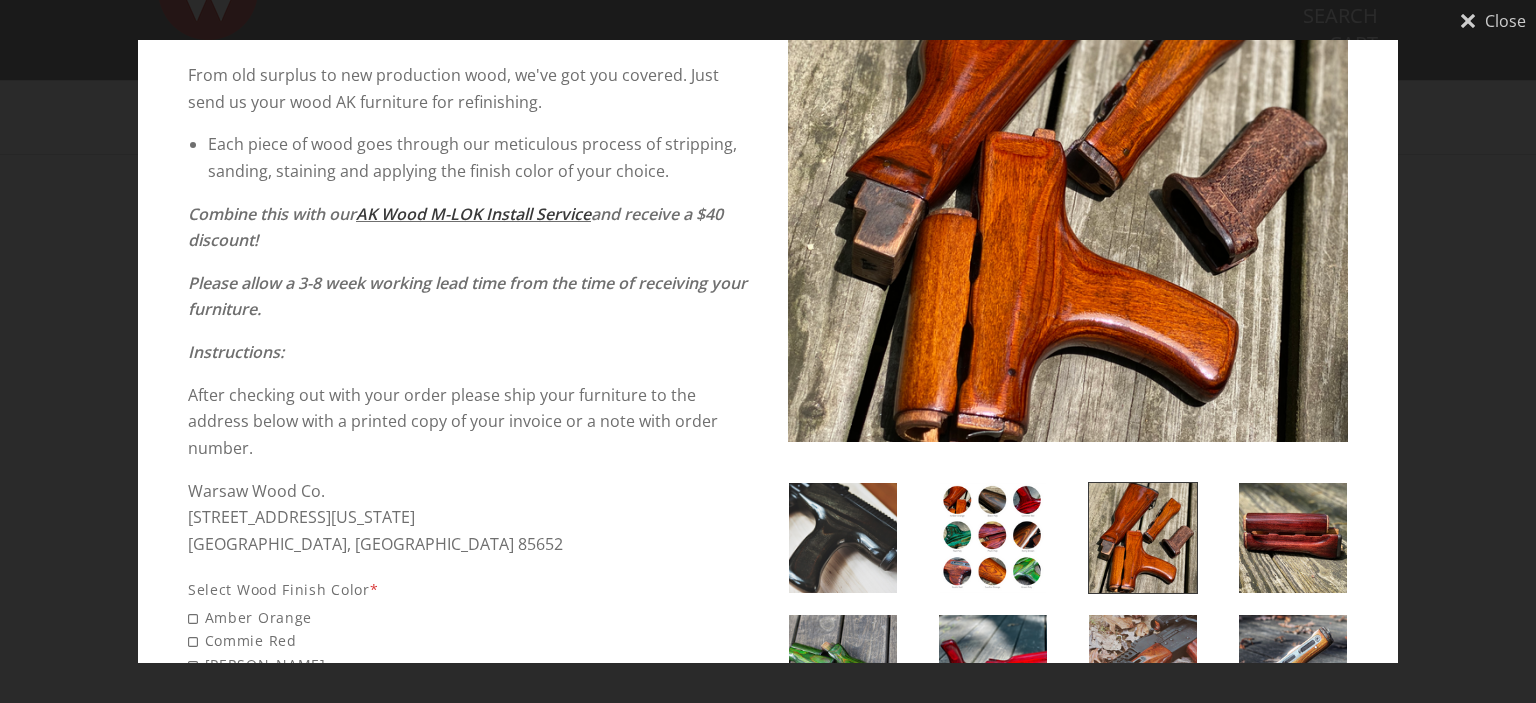 click at bounding box center (1293, 538) 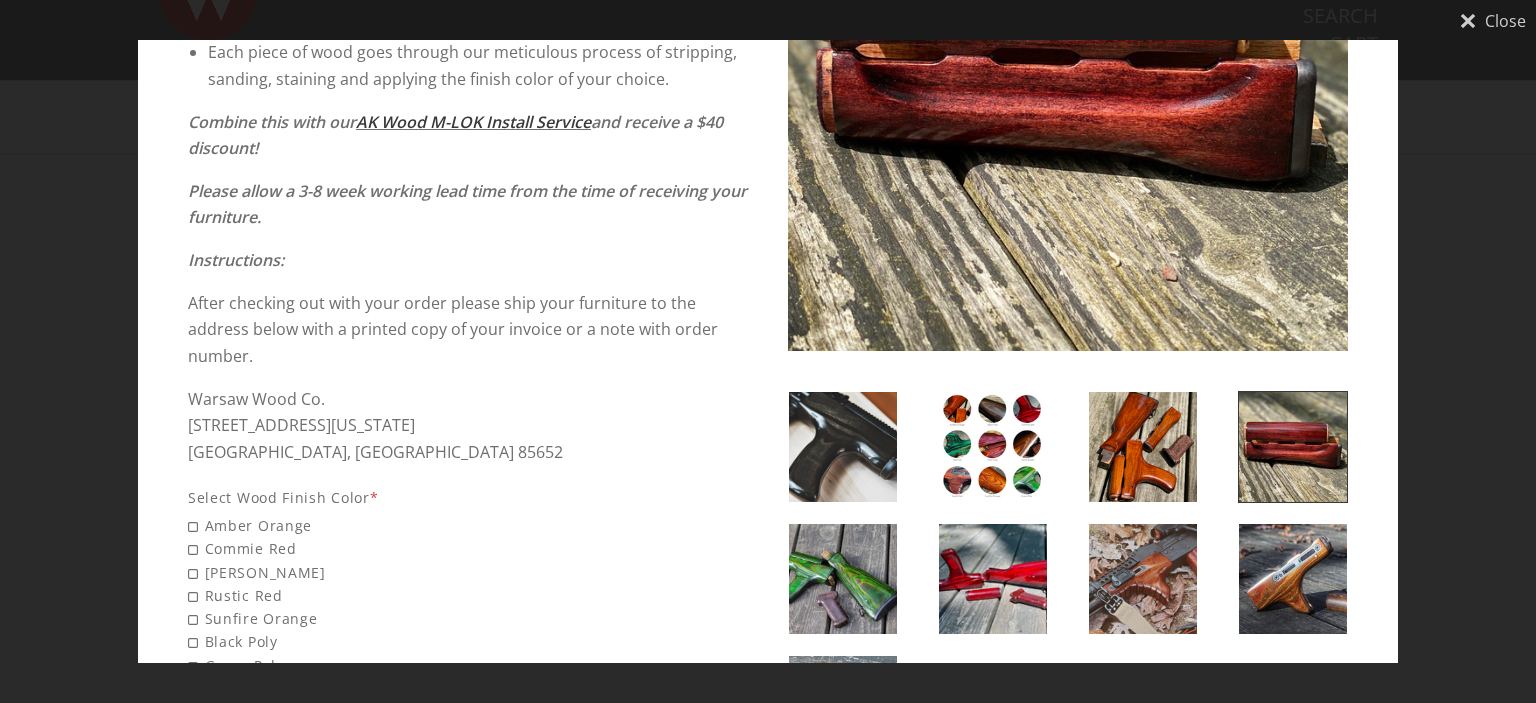 scroll, scrollTop: 400, scrollLeft: 0, axis: vertical 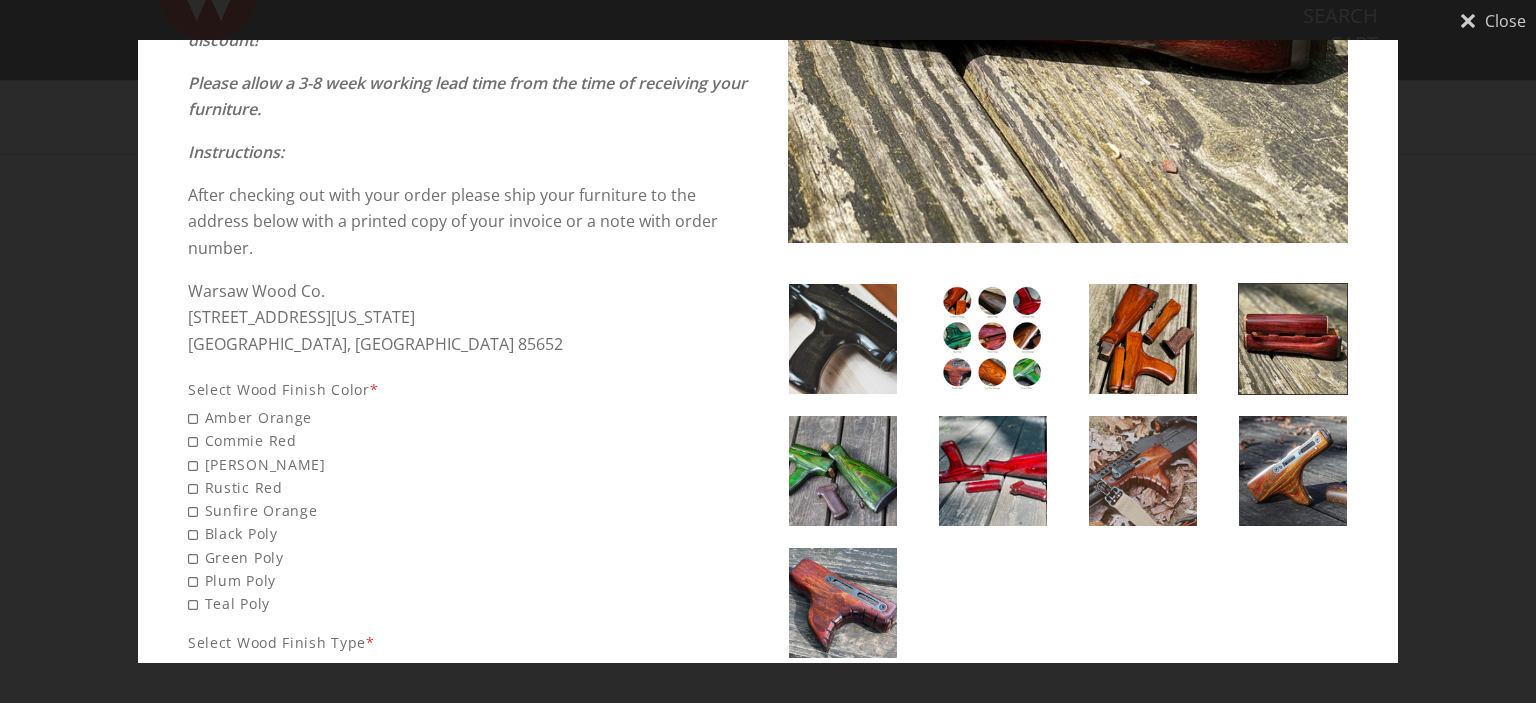 click at bounding box center (843, 471) 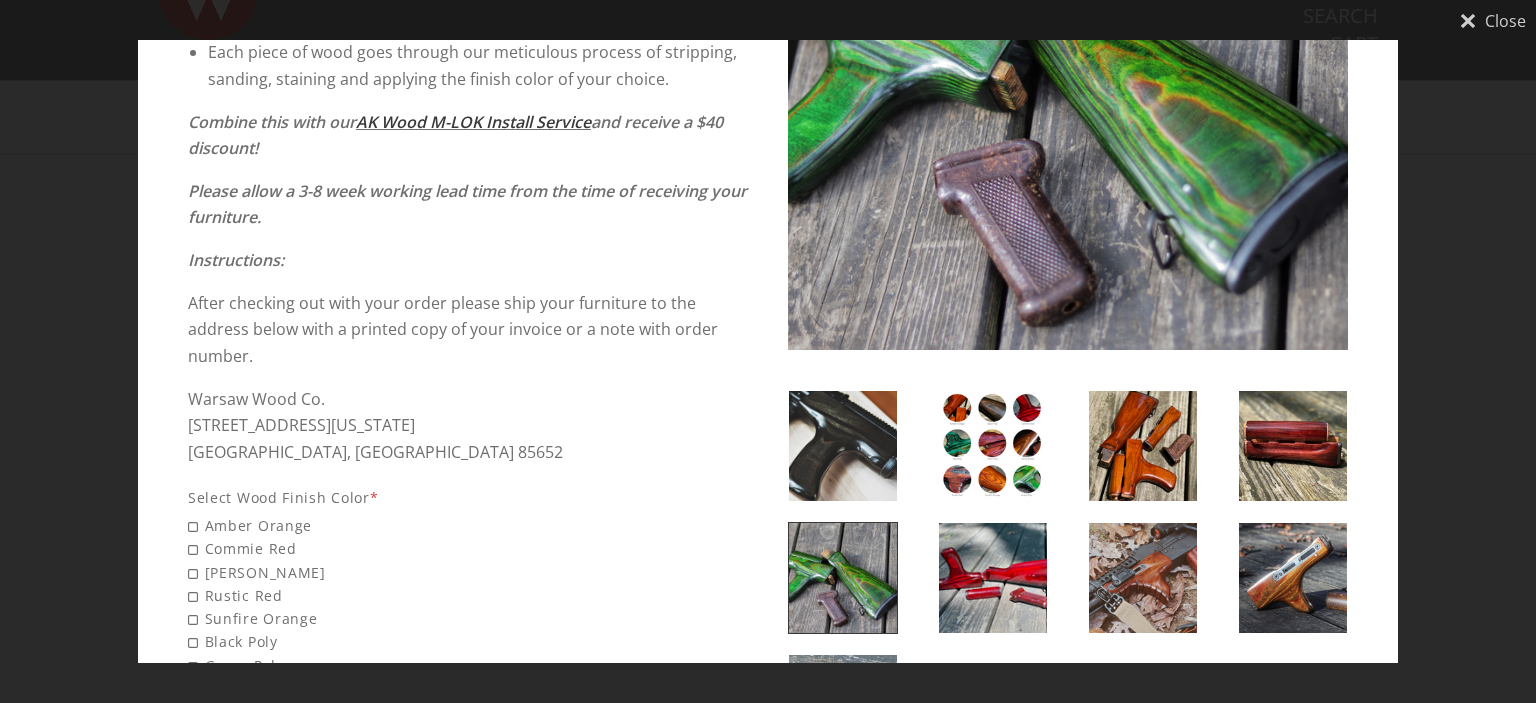 scroll, scrollTop: 400, scrollLeft: 0, axis: vertical 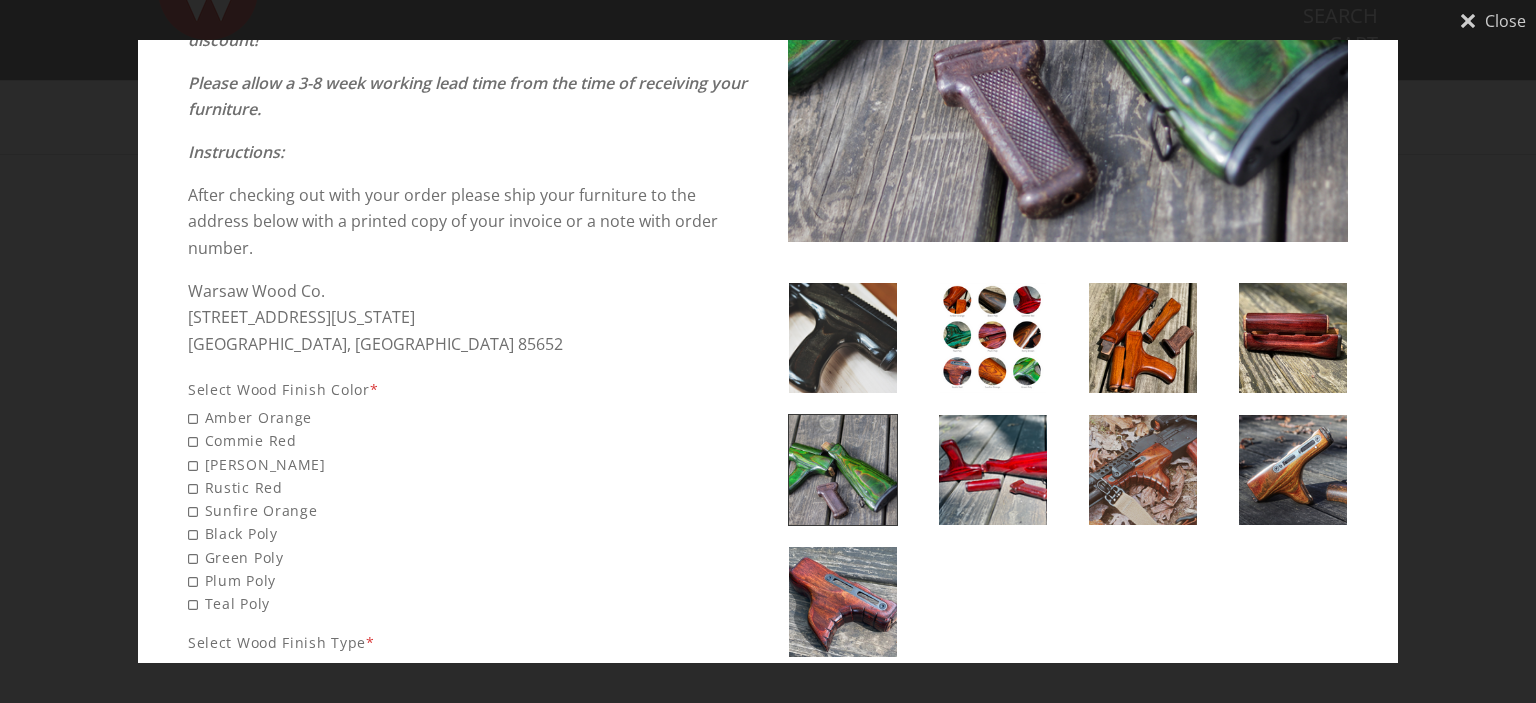 click at bounding box center (993, 470) 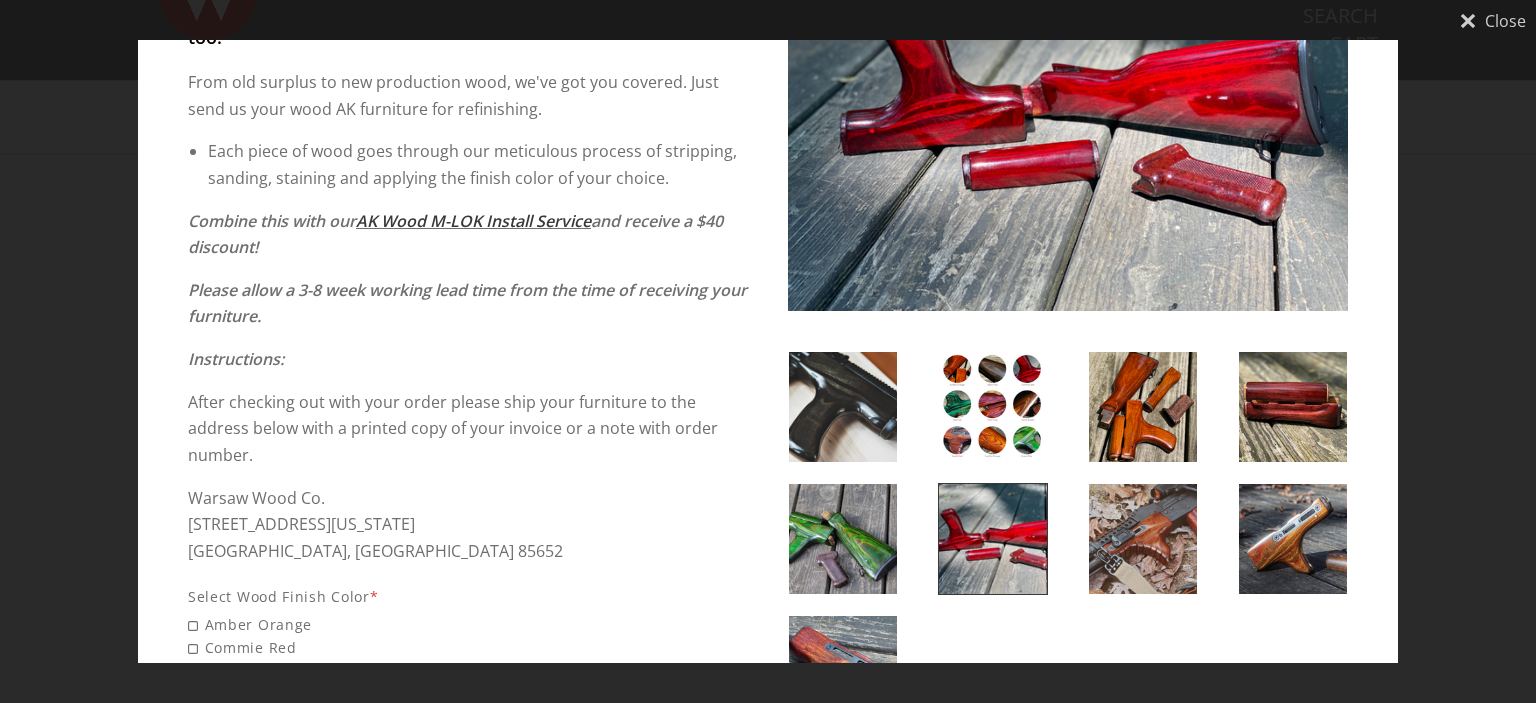 scroll, scrollTop: 200, scrollLeft: 0, axis: vertical 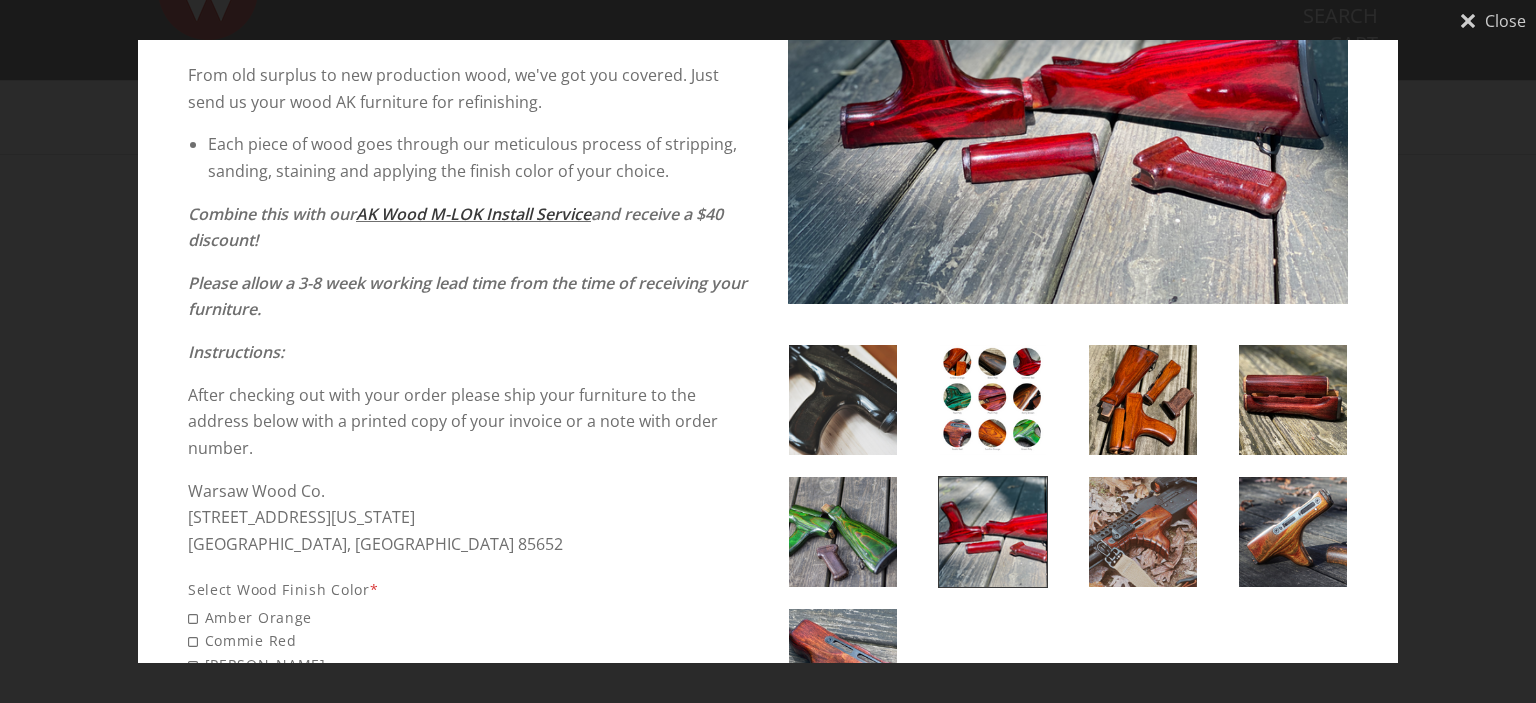 click at bounding box center [1143, 532] 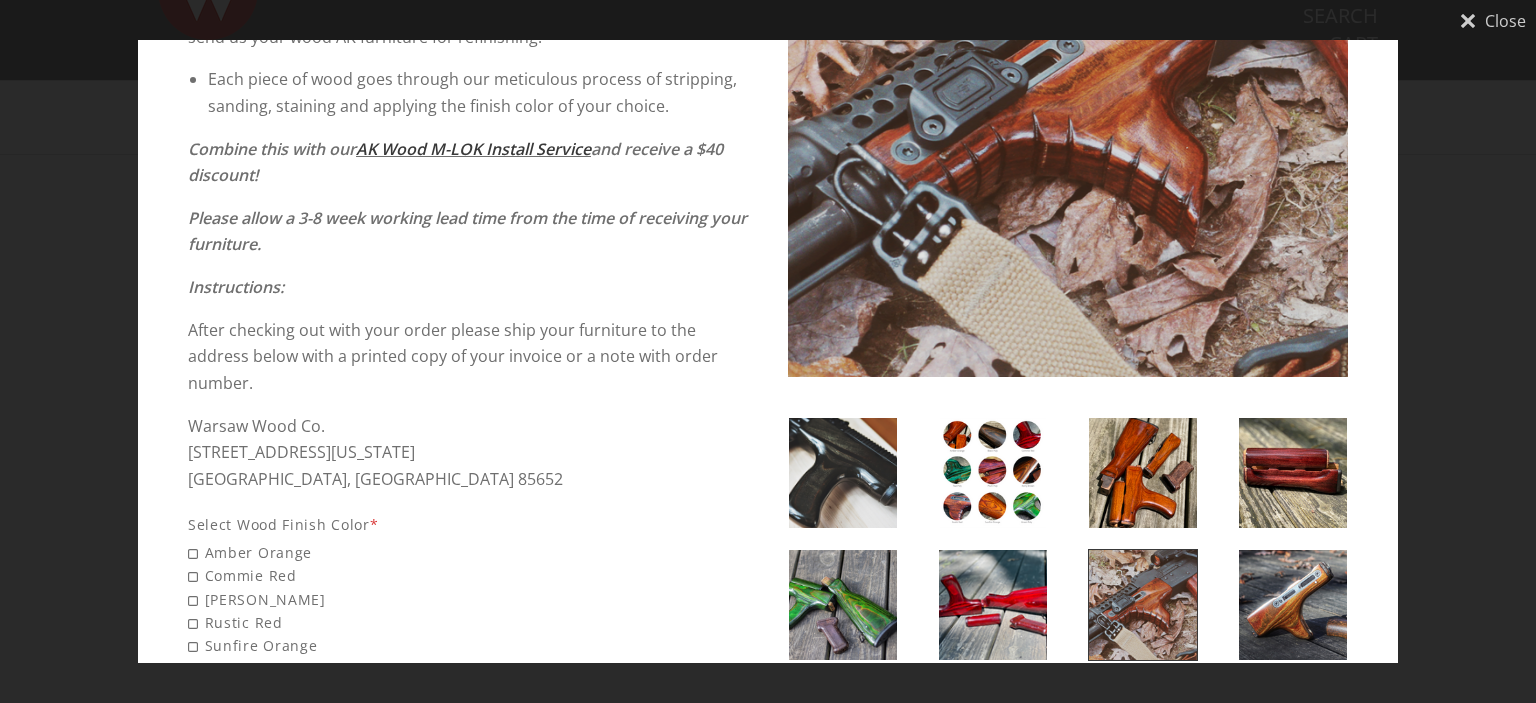 scroll, scrollTop: 300, scrollLeft: 0, axis: vertical 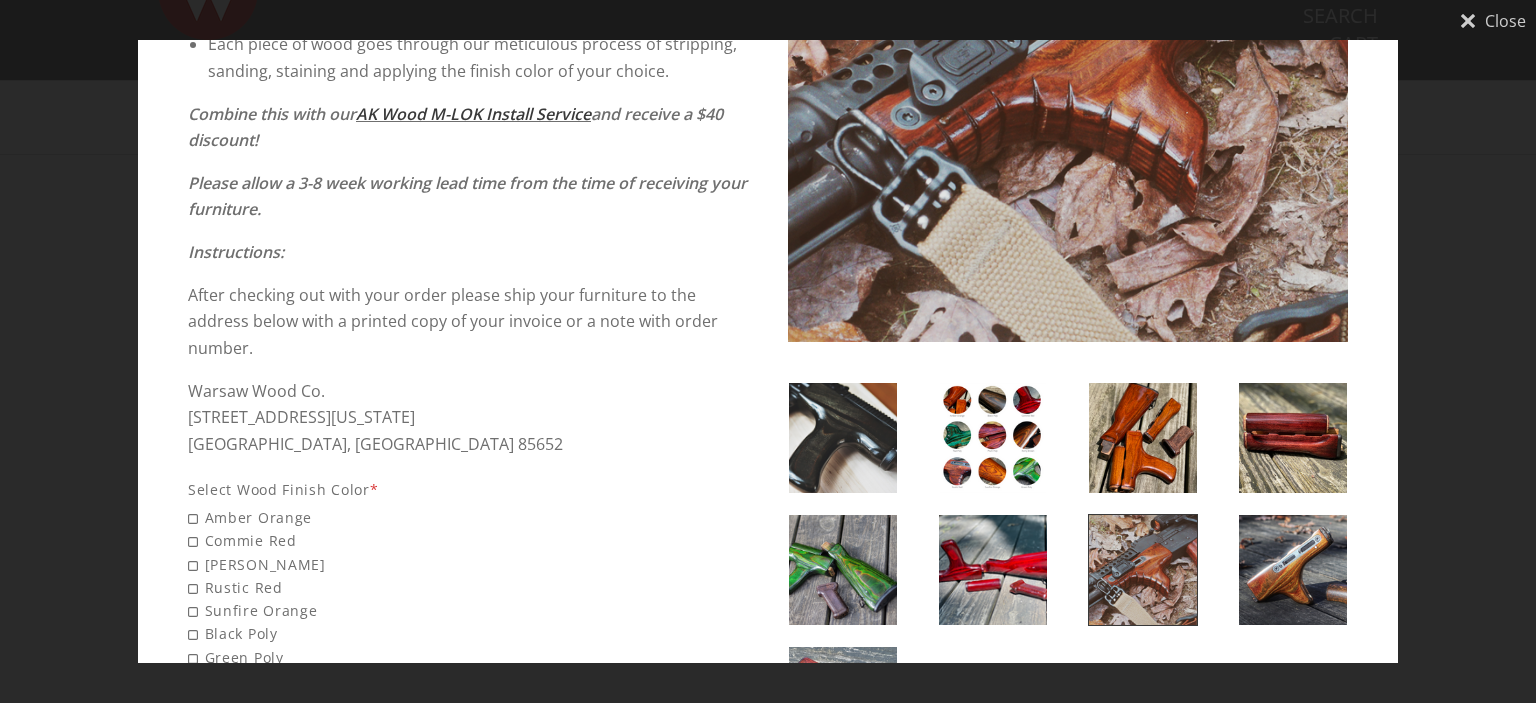 drag, startPoint x: 1260, startPoint y: 539, endPoint x: 1239, endPoint y: 528, distance: 23.70654 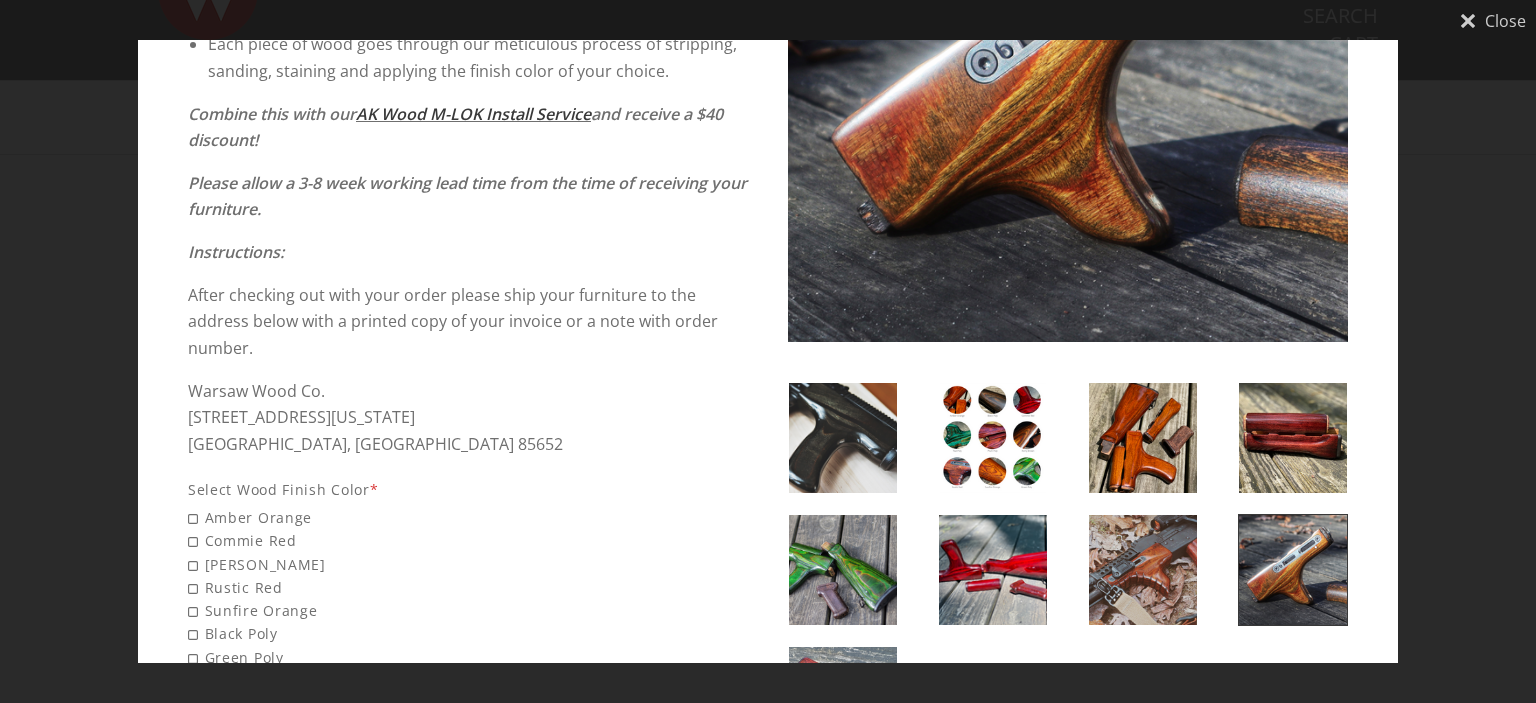 drag, startPoint x: 636, startPoint y: 418, endPoint x: 691, endPoint y: 401, distance: 57.567352 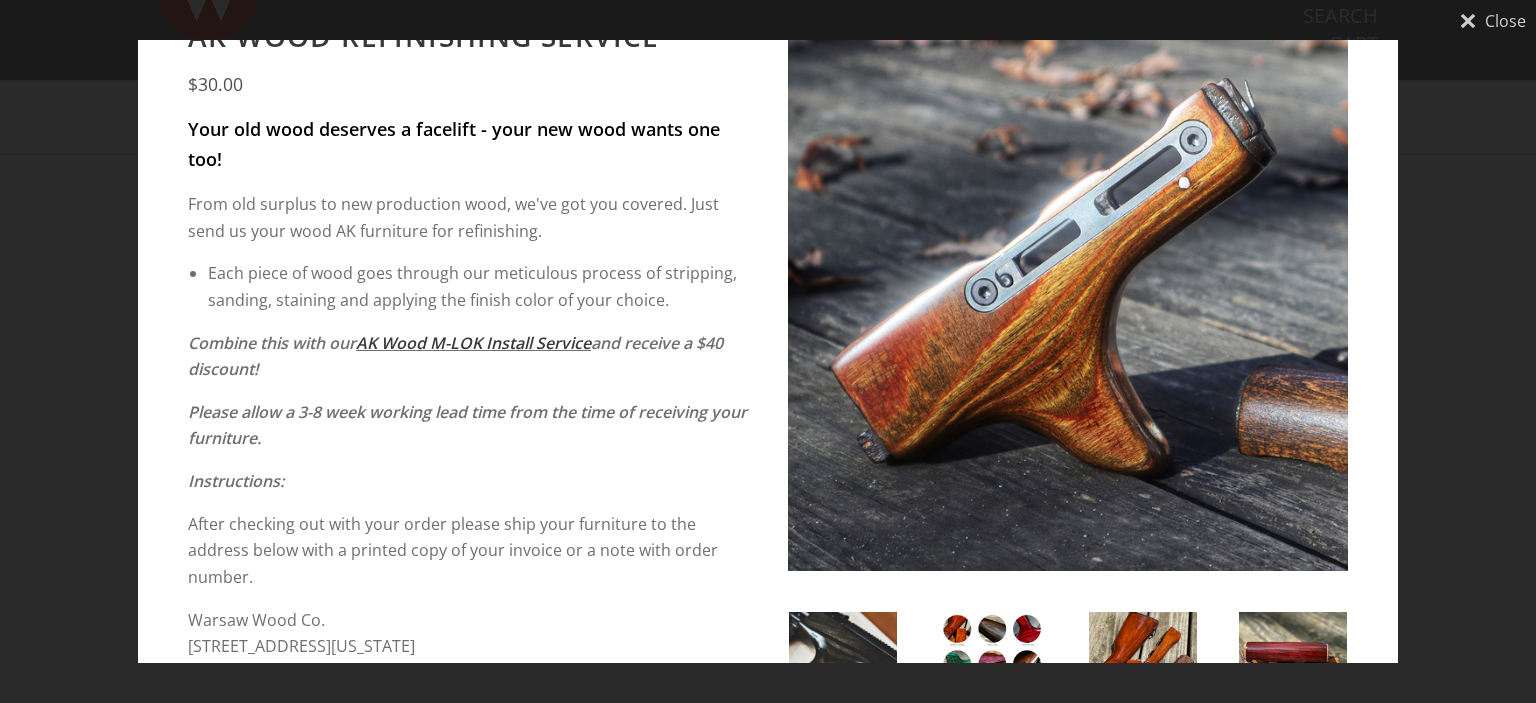 scroll, scrollTop: 0, scrollLeft: 0, axis: both 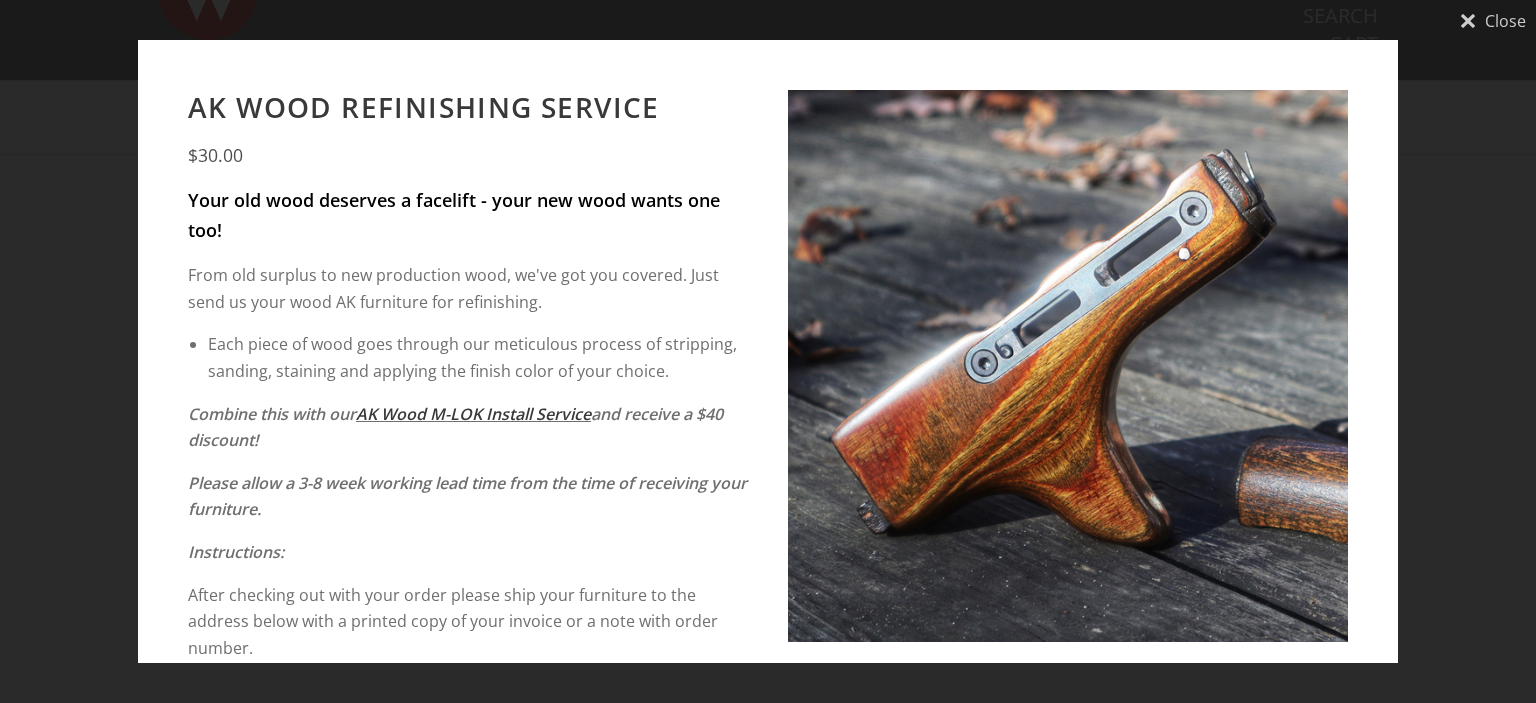 click on "Close" at bounding box center [1493, 20] 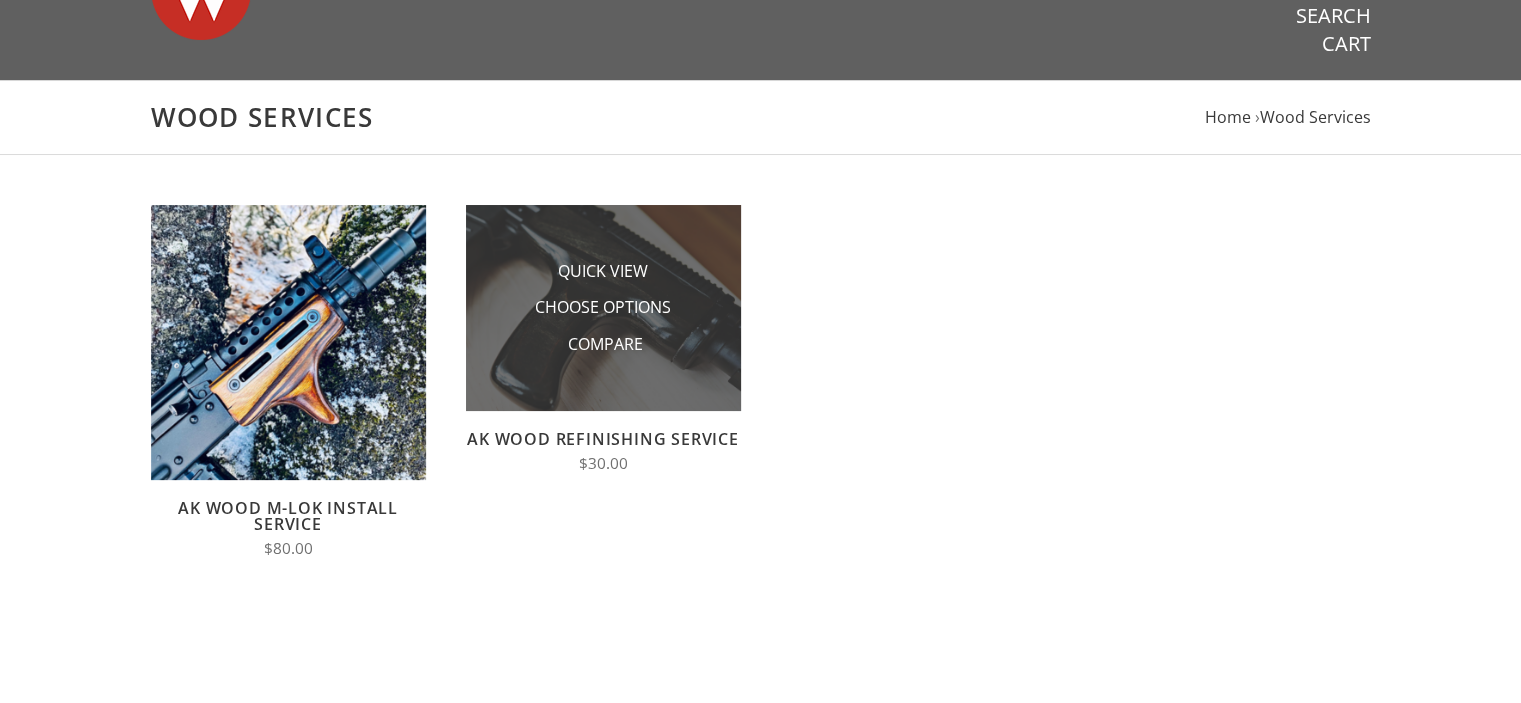 click on "Compare" at bounding box center (603, 344) 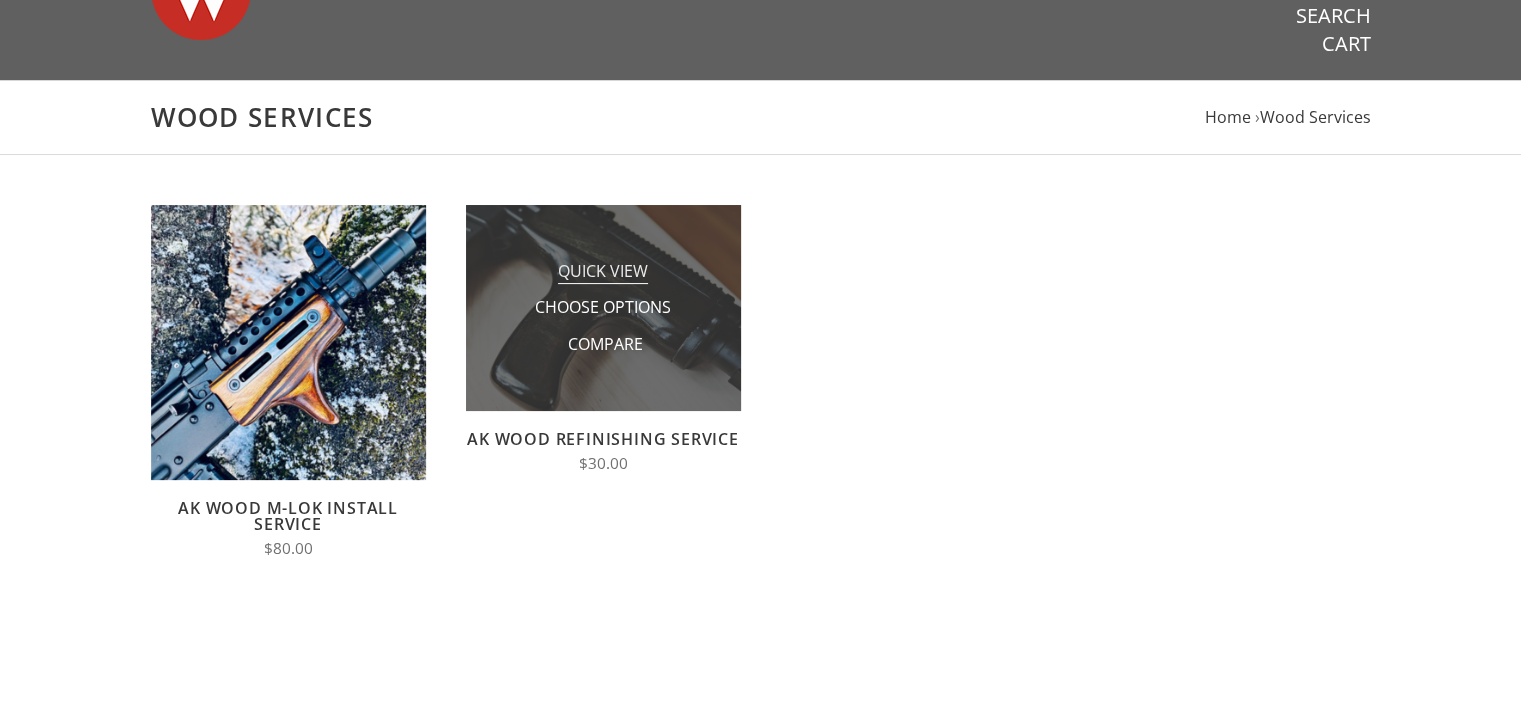 click on "Quick View" at bounding box center [603, 272] 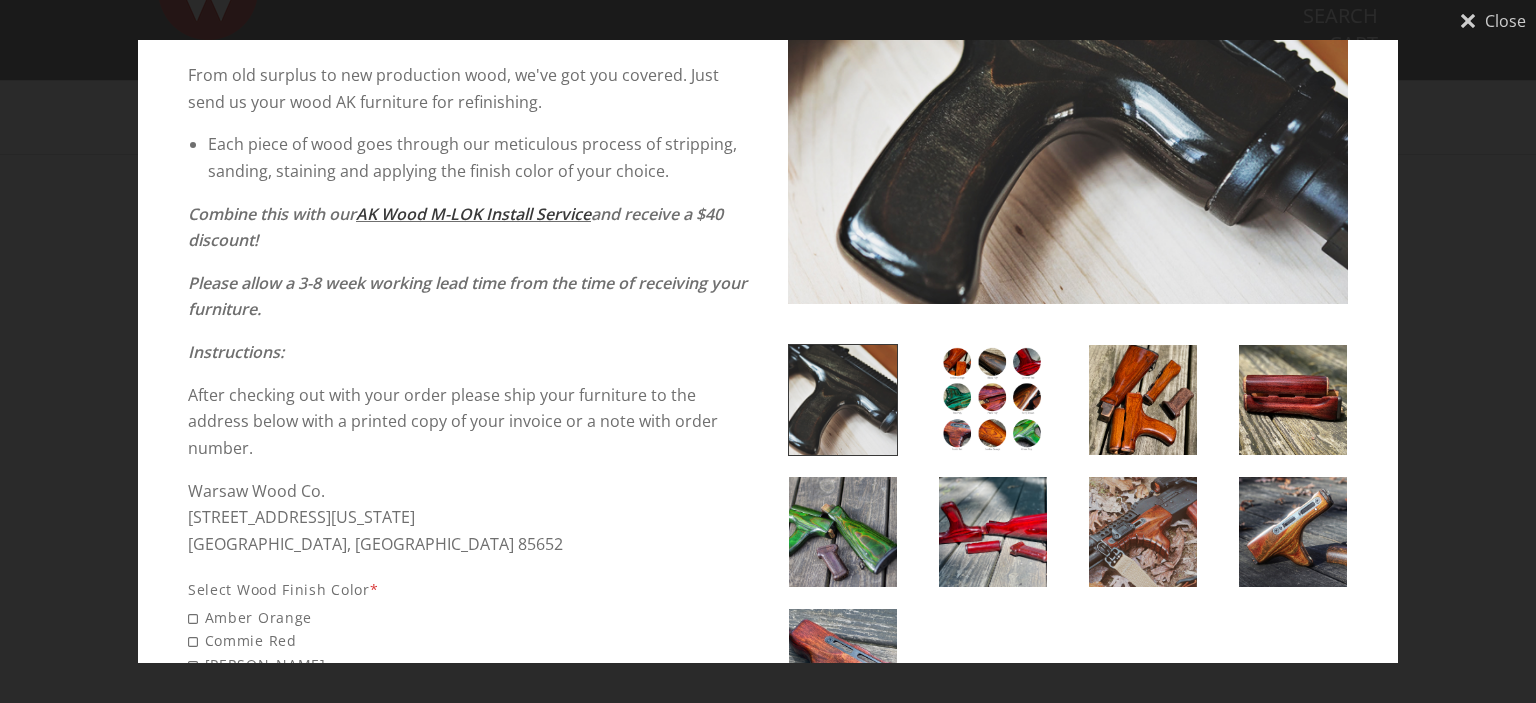 scroll, scrollTop: 400, scrollLeft: 0, axis: vertical 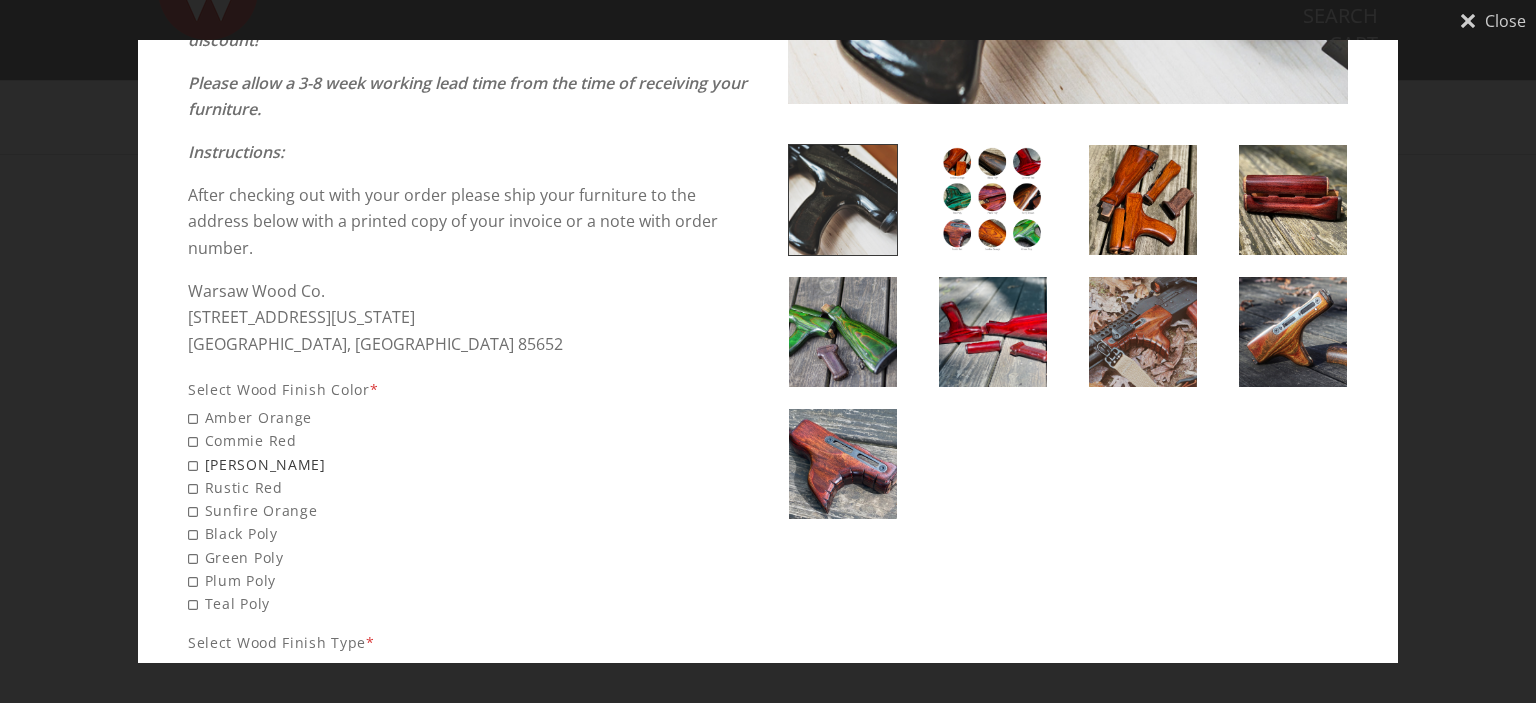 click on "Romy Brown" at bounding box center (468, 464) 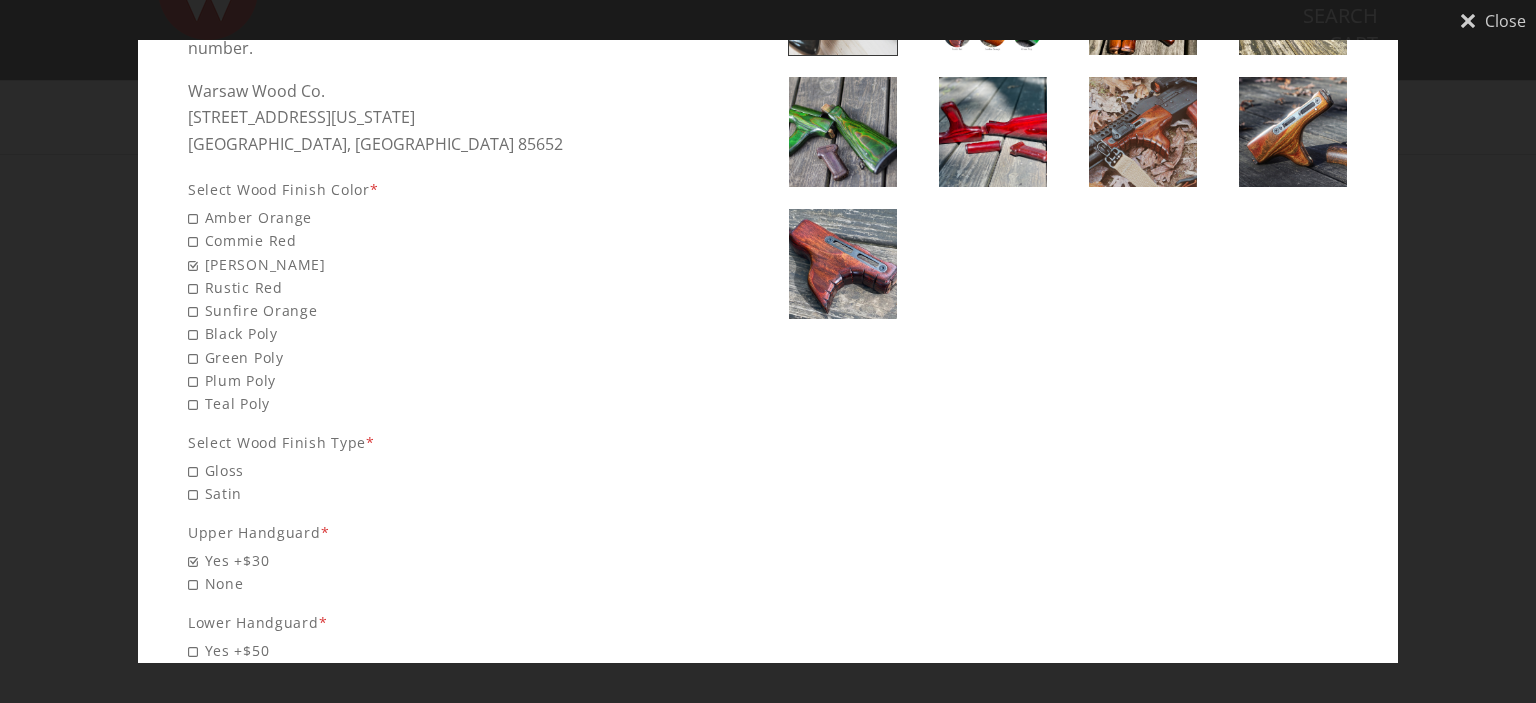 scroll, scrollTop: 700, scrollLeft: 0, axis: vertical 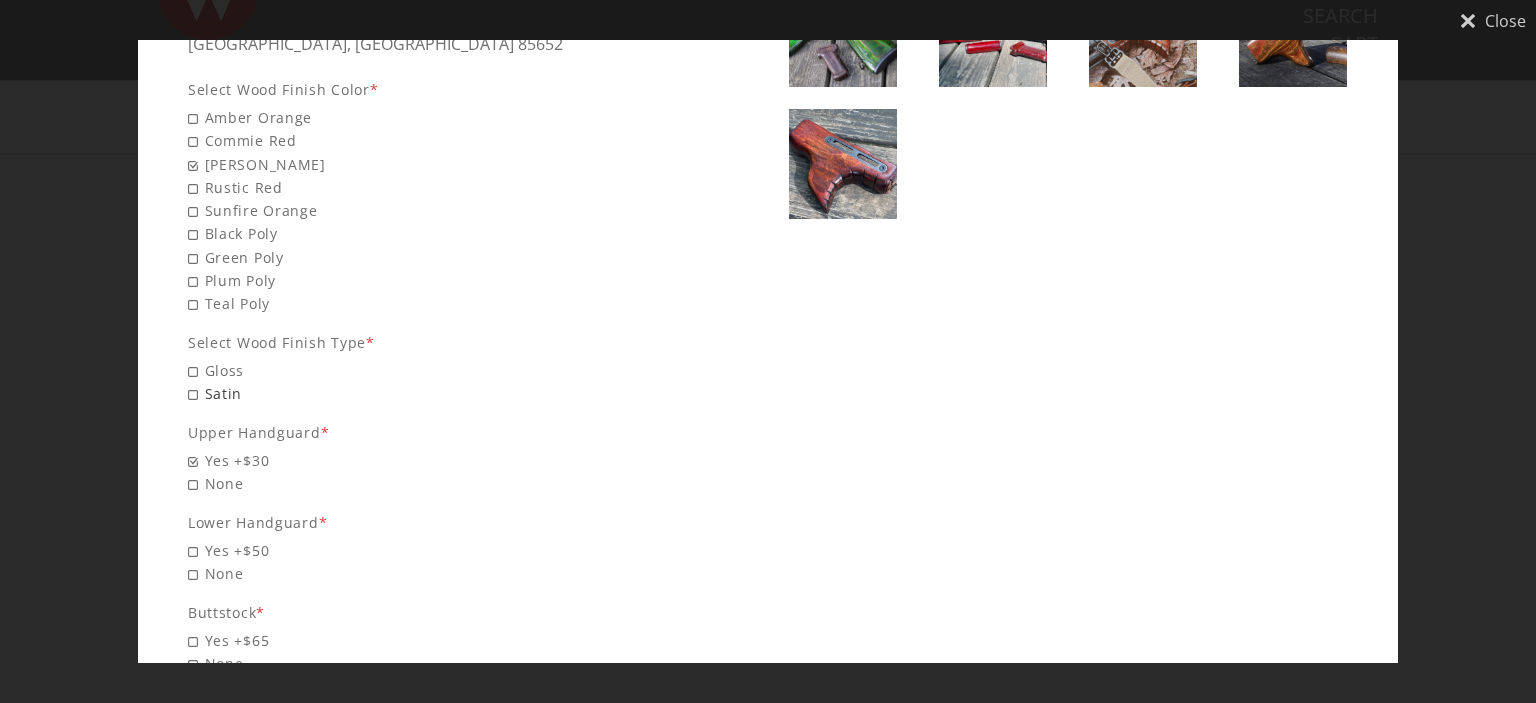 click on "Satin" at bounding box center [468, 393] 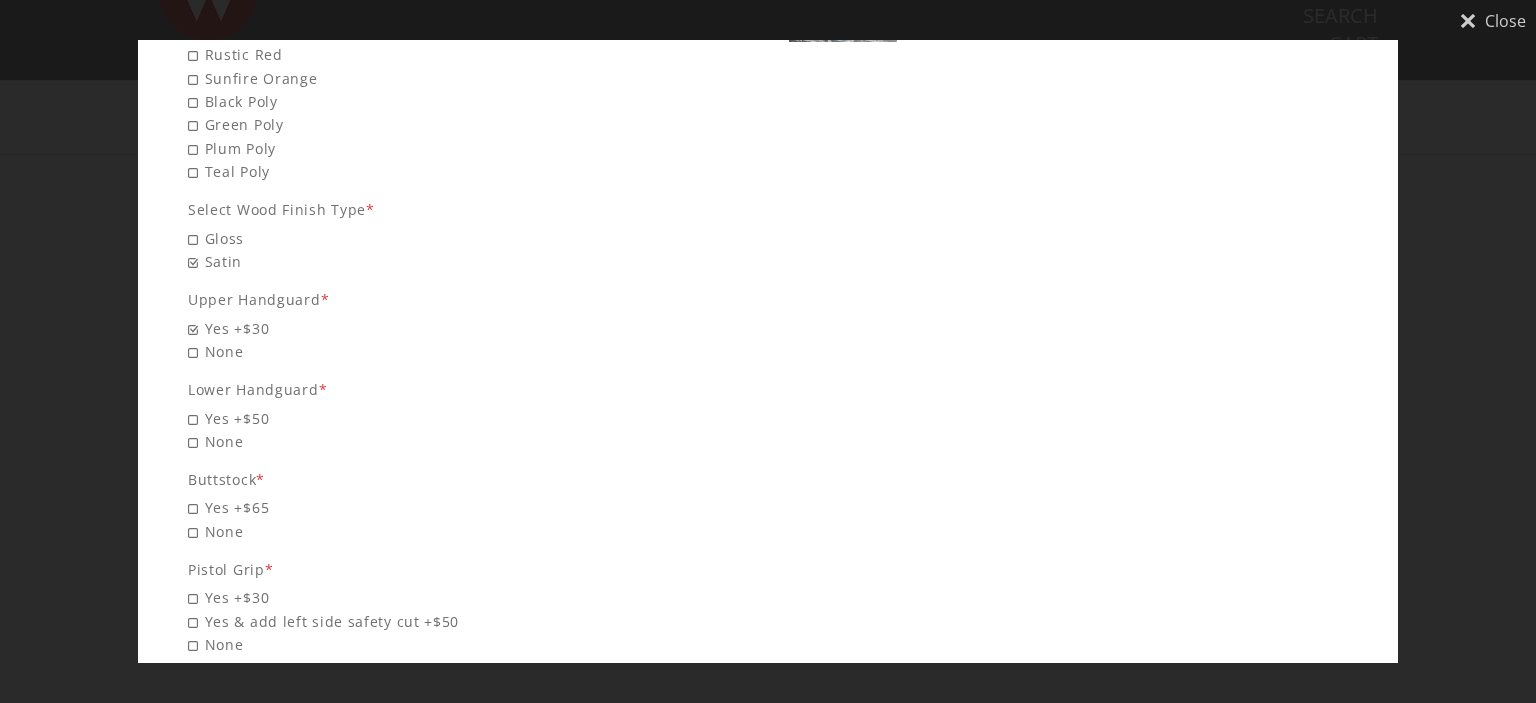 scroll, scrollTop: 900, scrollLeft: 0, axis: vertical 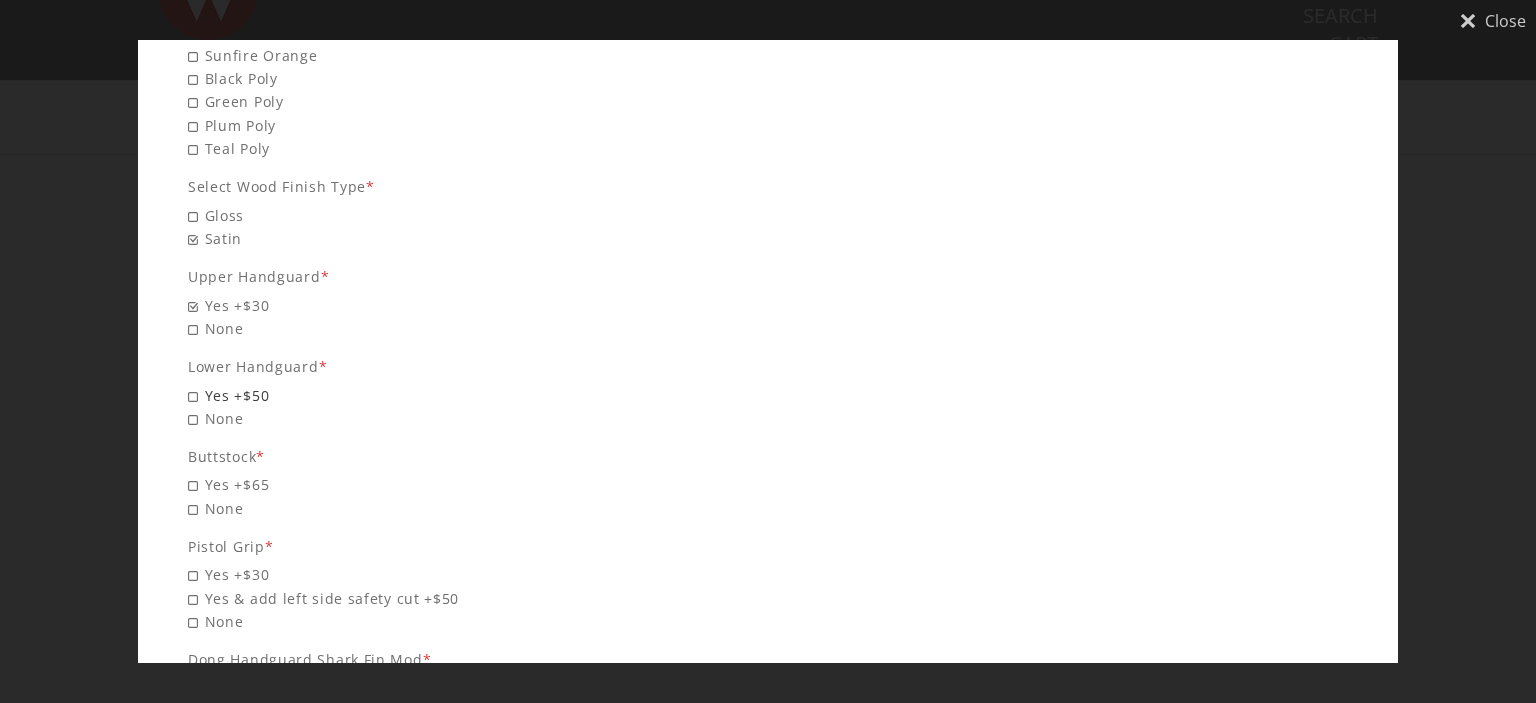 click on "Yes +$50" at bounding box center [468, 395] 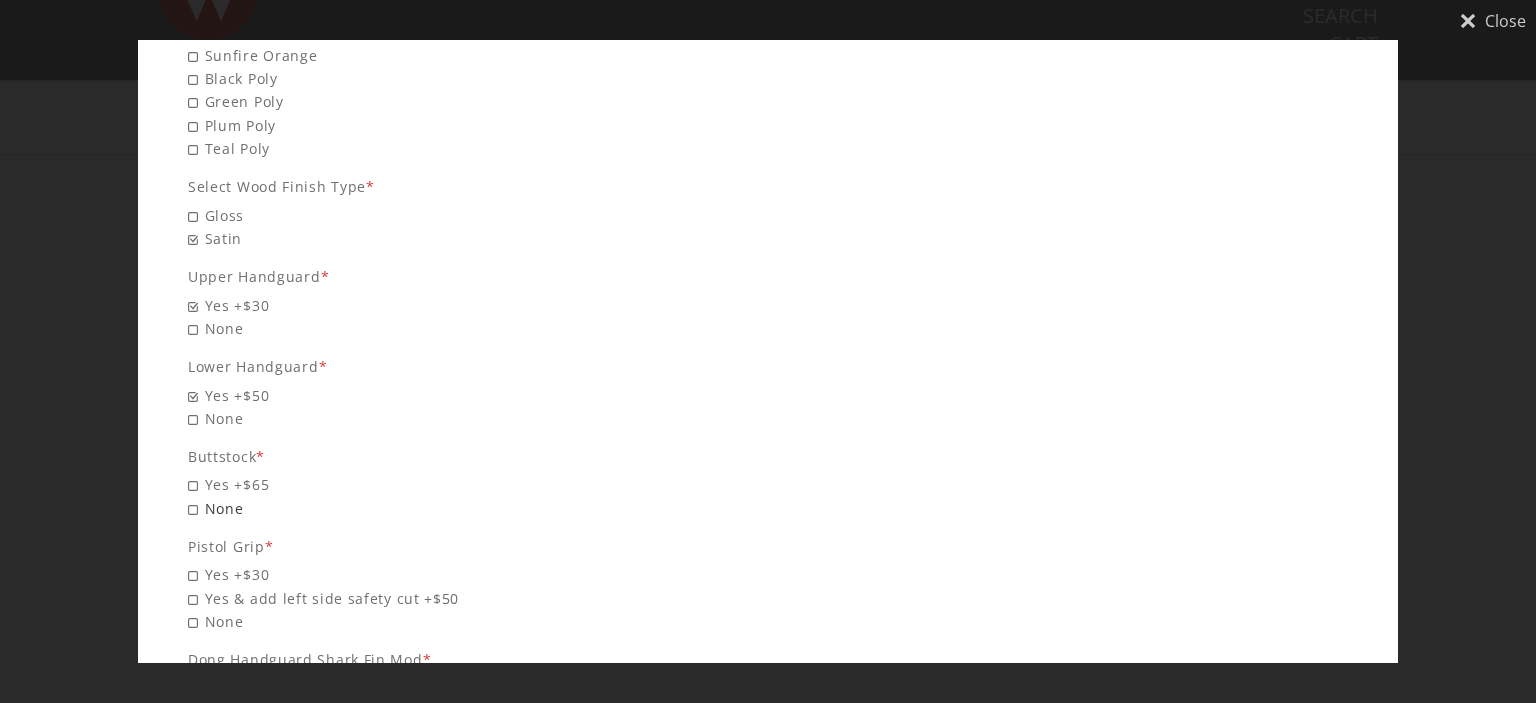 click on "None" at bounding box center [468, 508] 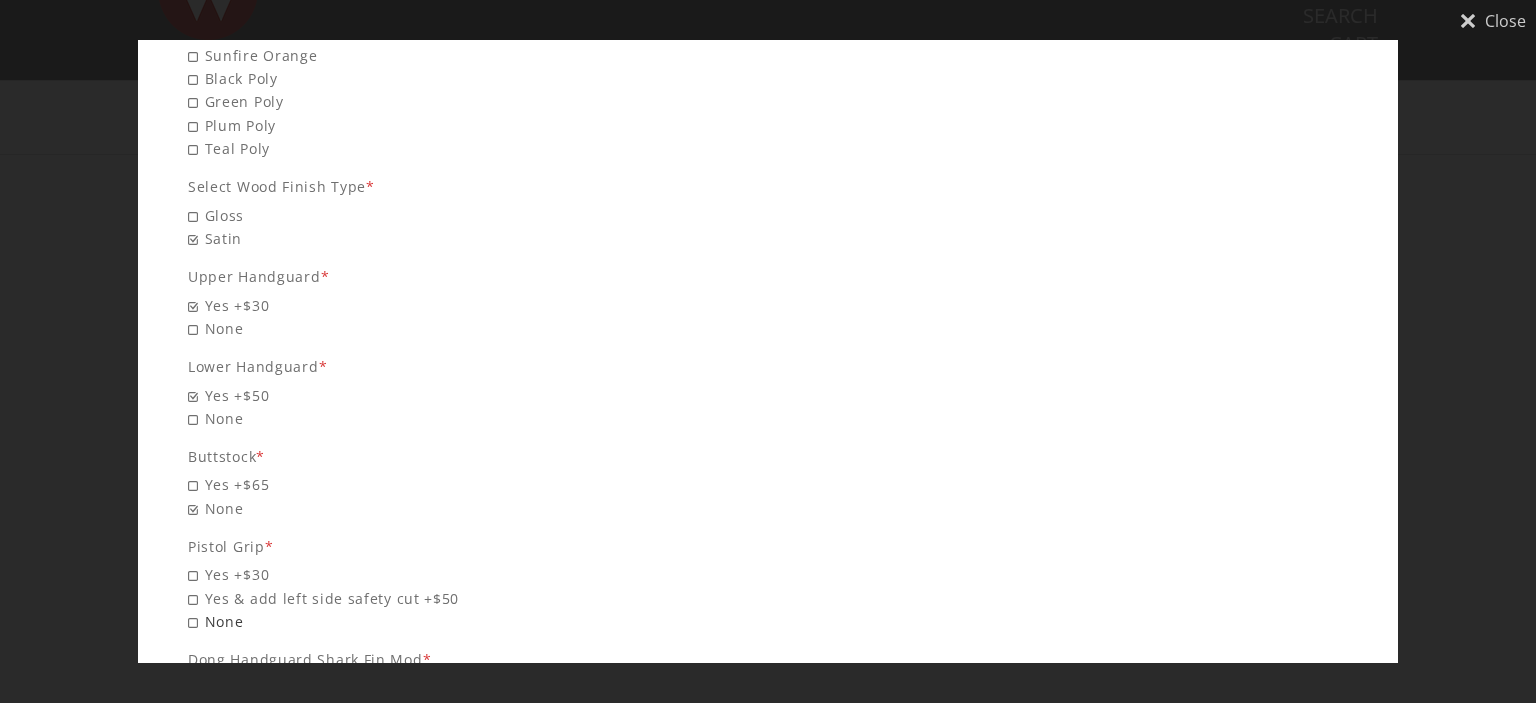 click on "None" at bounding box center (468, 621) 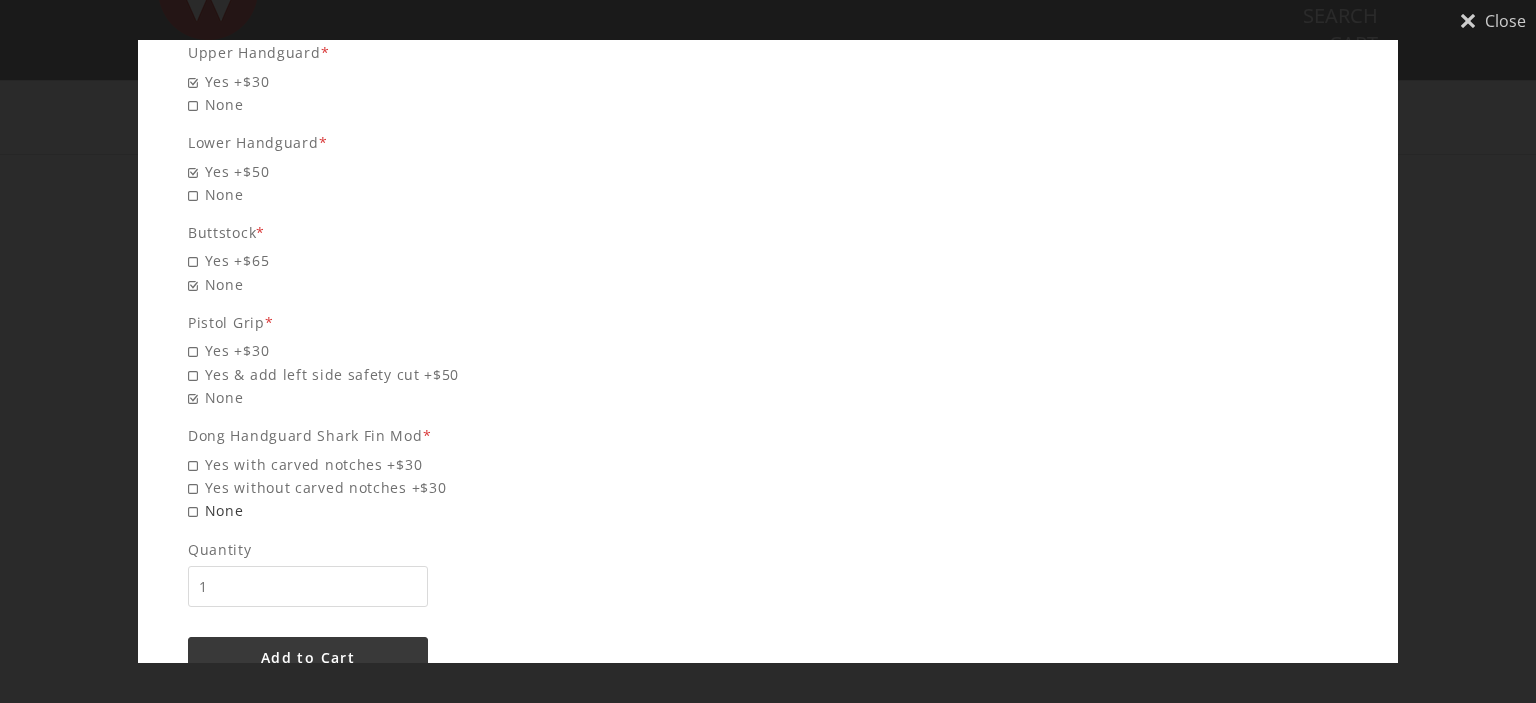 scroll, scrollTop: 1188, scrollLeft: 0, axis: vertical 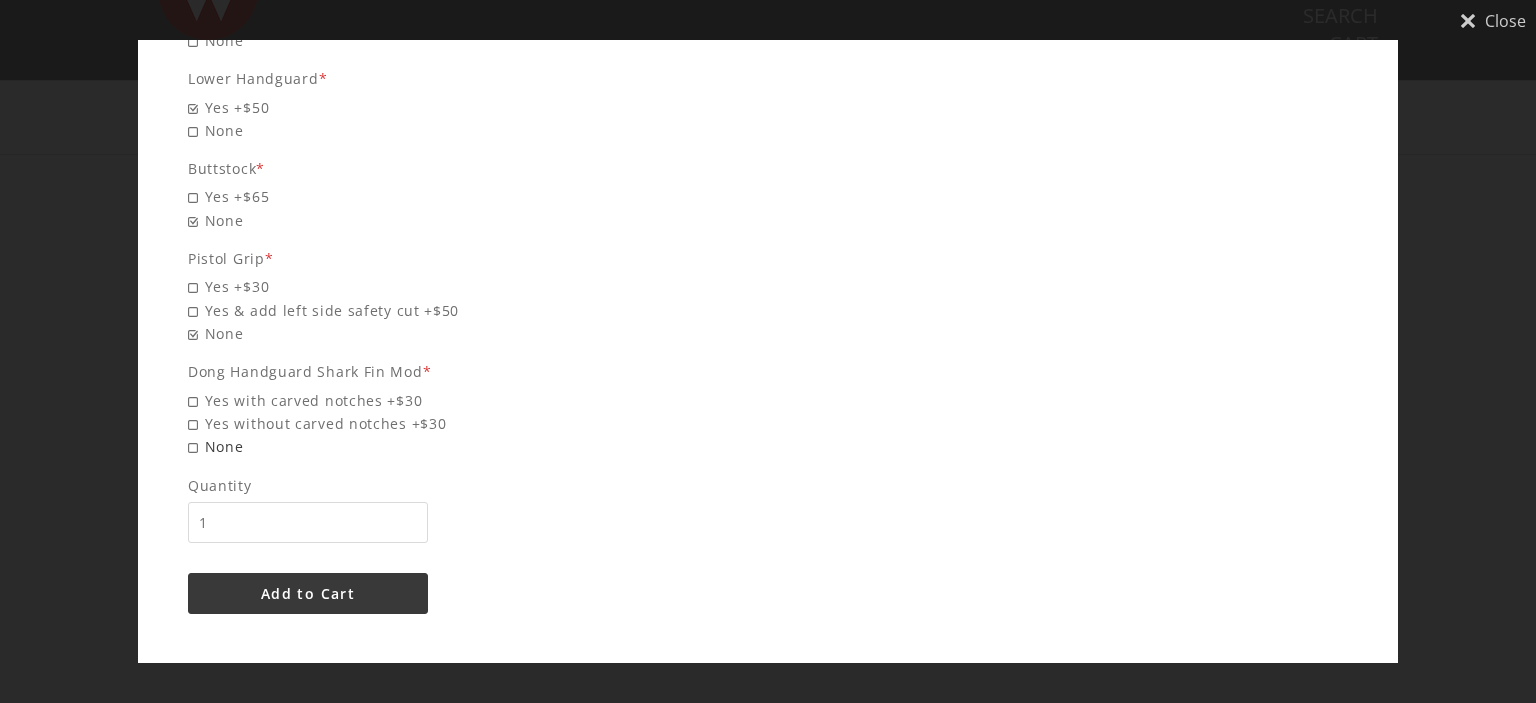 click on "None" at bounding box center [468, 446] 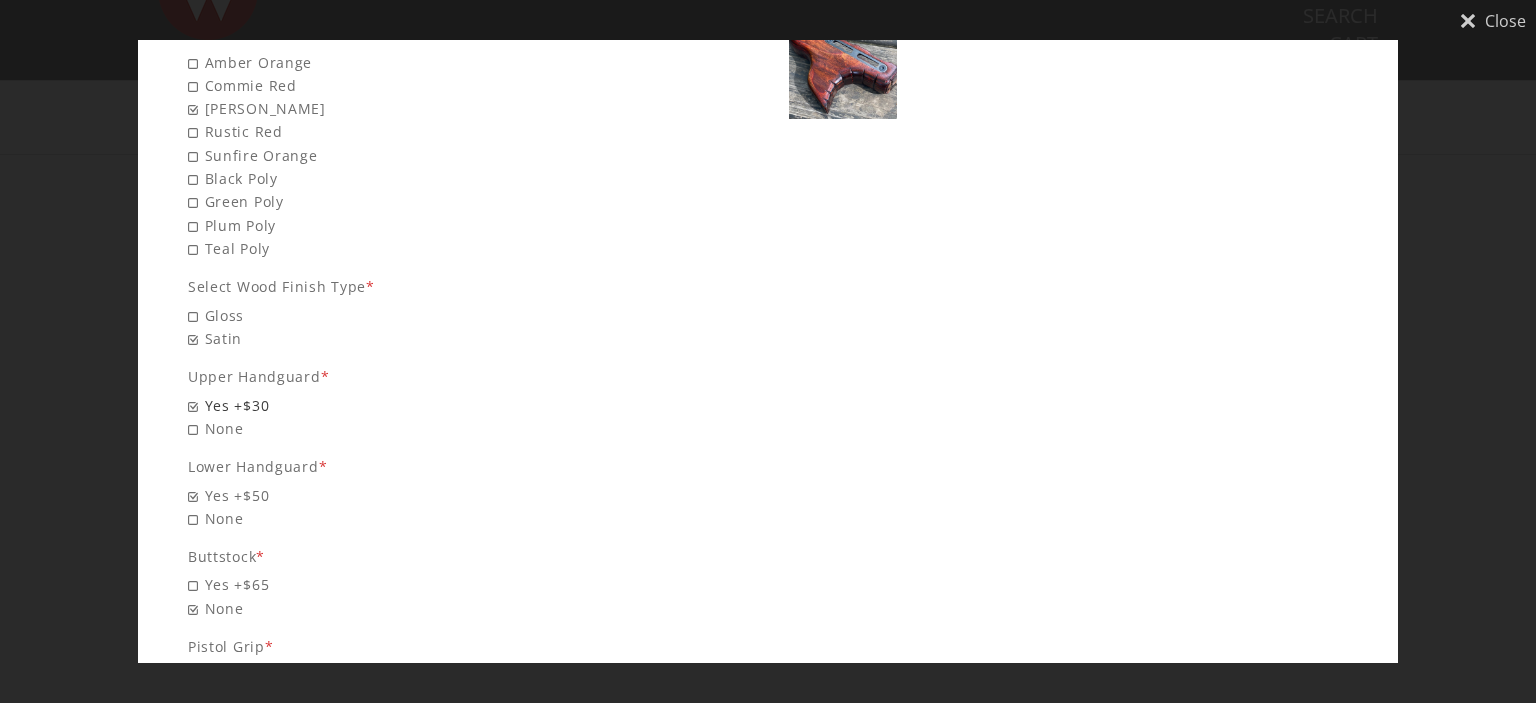 scroll, scrollTop: 1000, scrollLeft: 0, axis: vertical 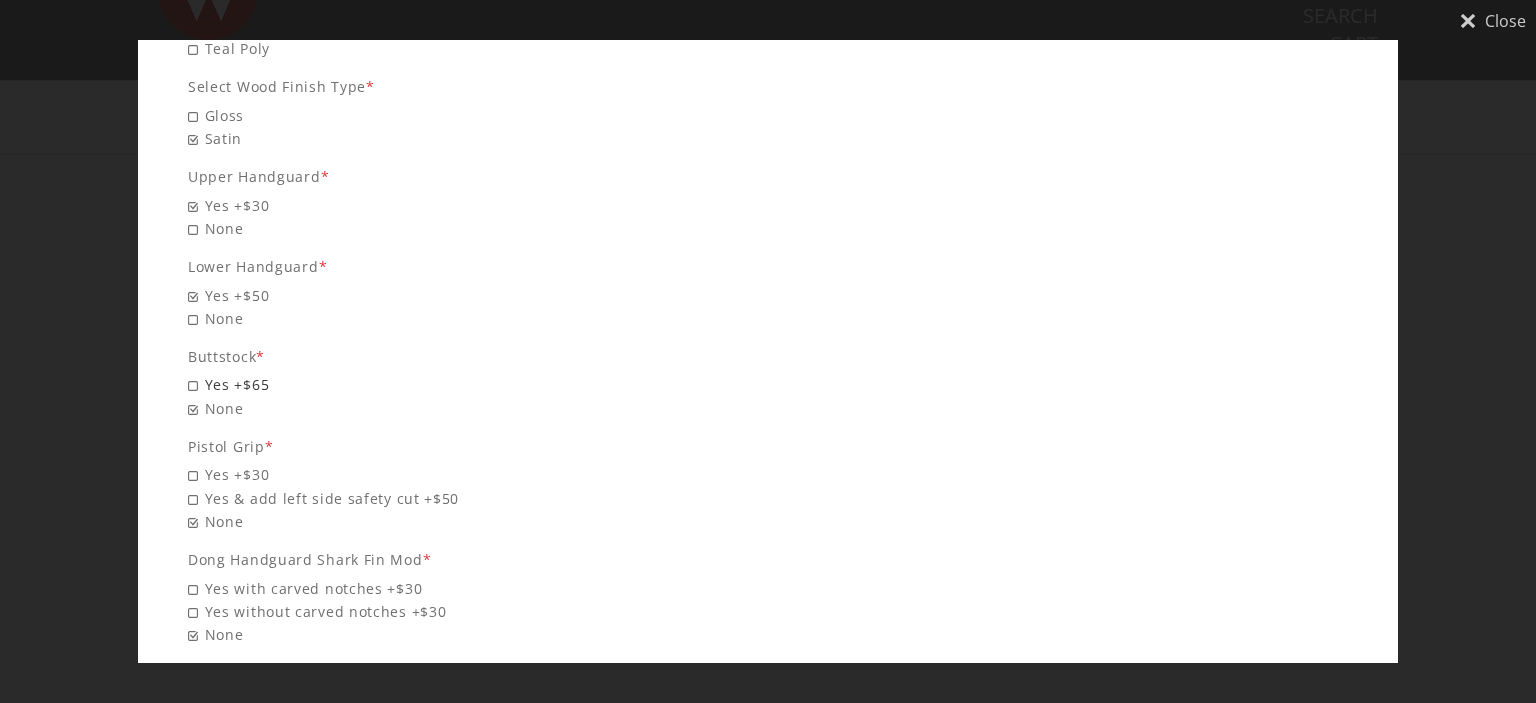click on "Yes +$65" at bounding box center (468, 384) 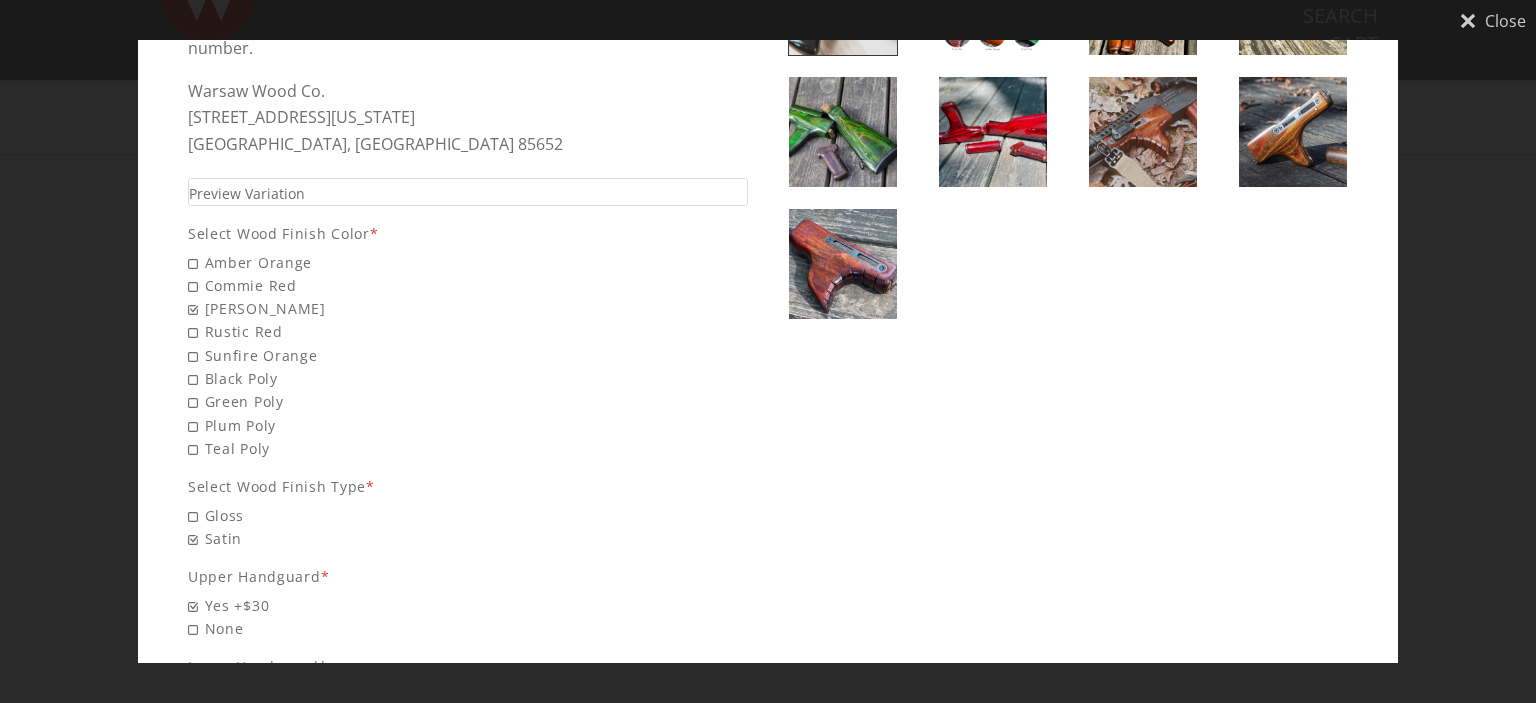 scroll, scrollTop: 1188, scrollLeft: 0, axis: vertical 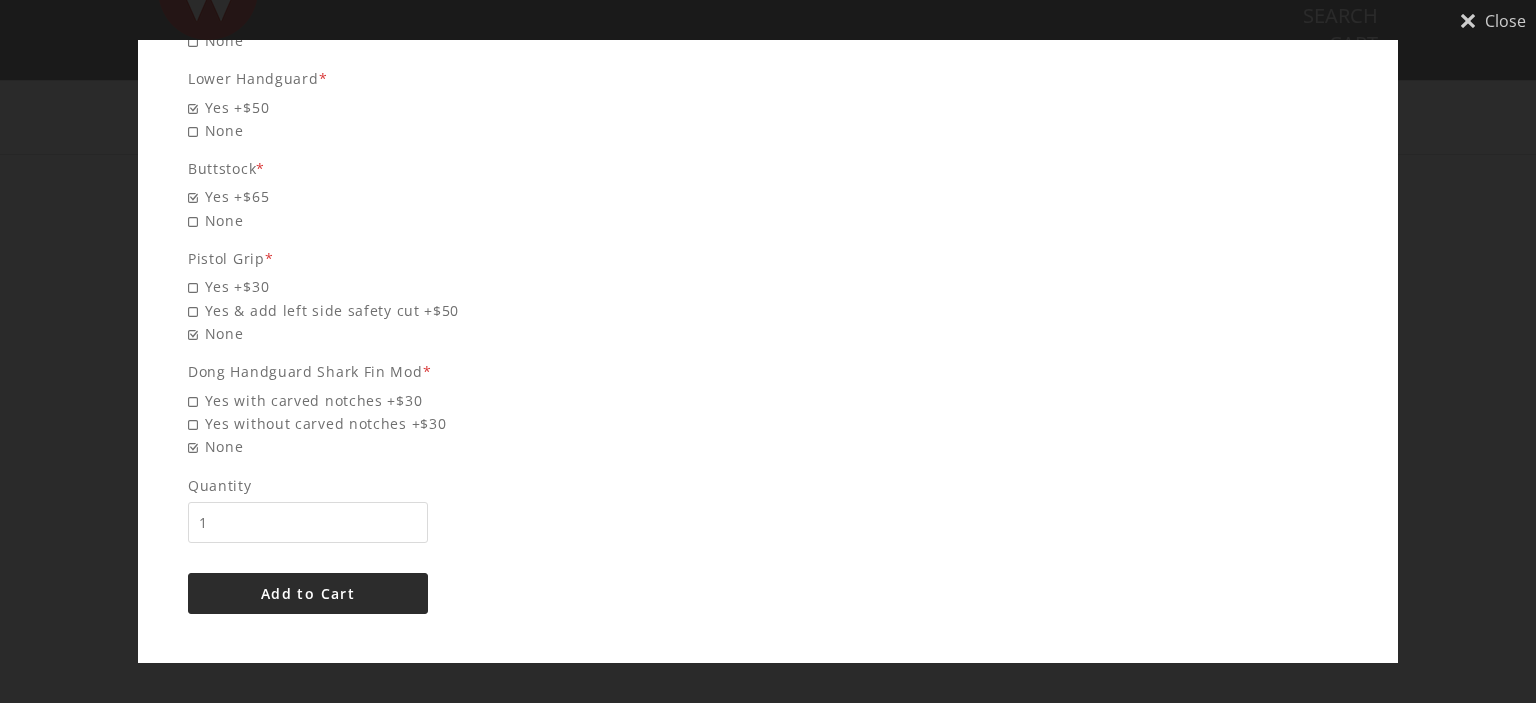 click on "Add to Cart" at bounding box center [308, 593] 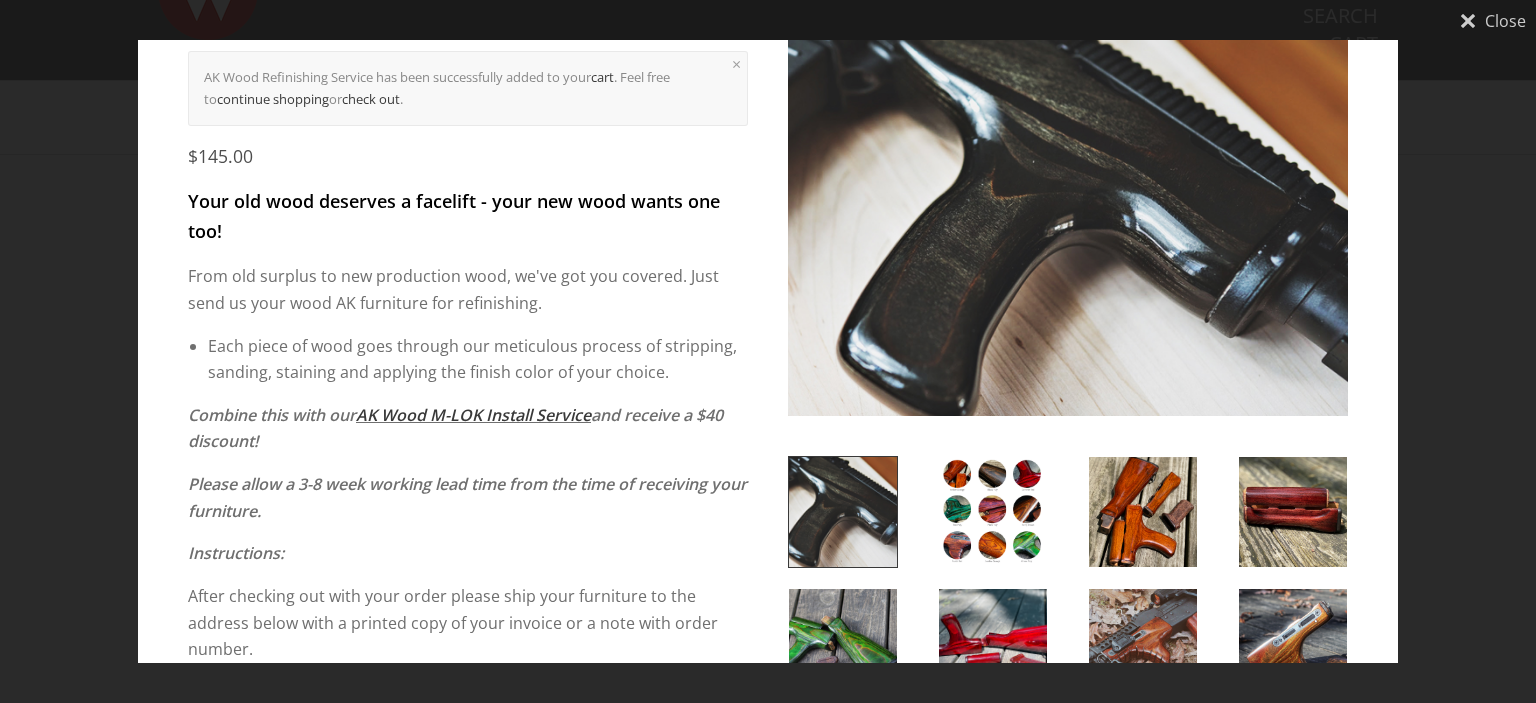 scroll, scrollTop: 29, scrollLeft: 0, axis: vertical 